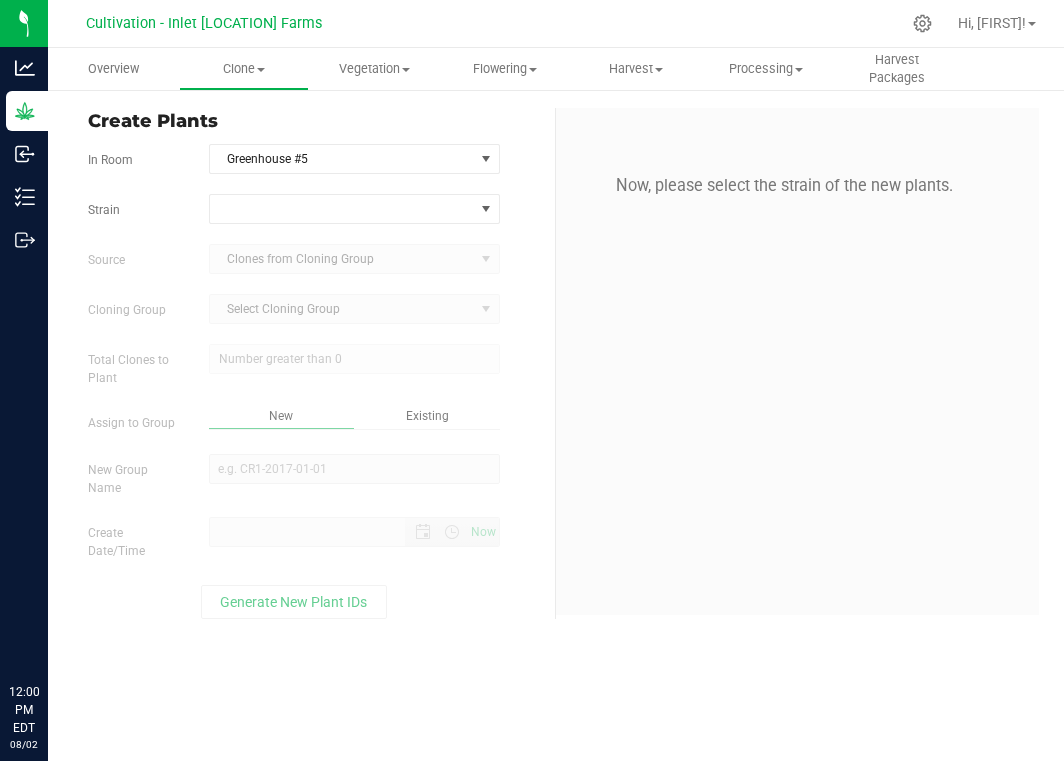 type on "8/2/2025 12:00 PM" 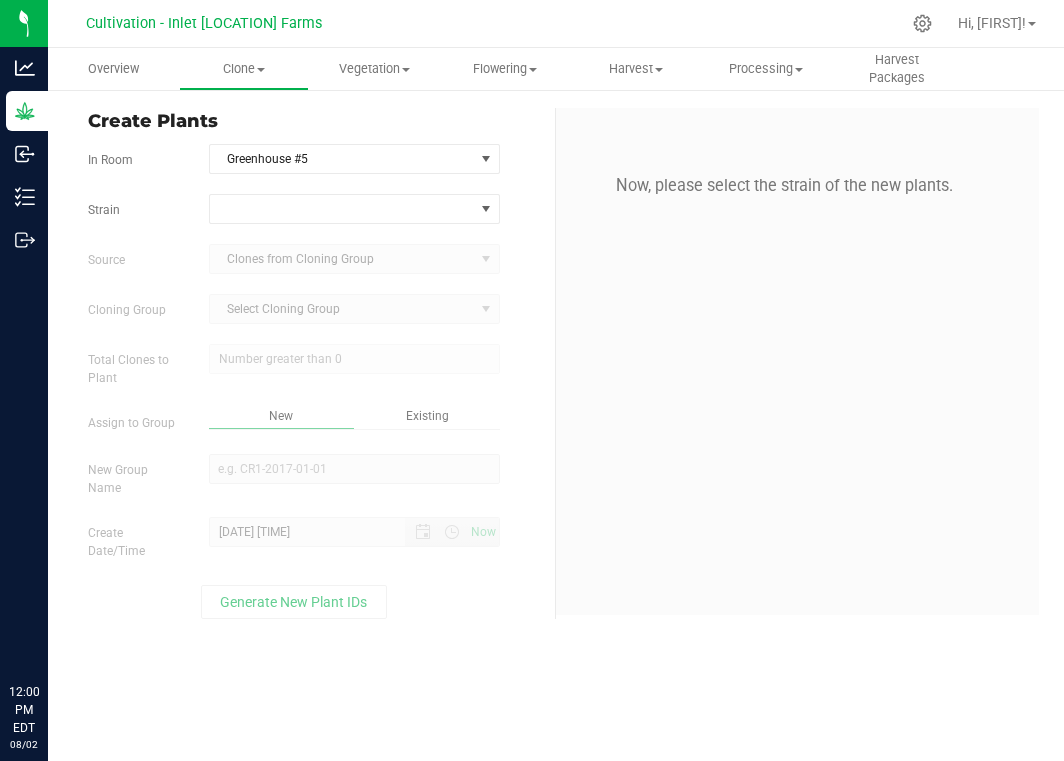 scroll, scrollTop: 0, scrollLeft: 0, axis: both 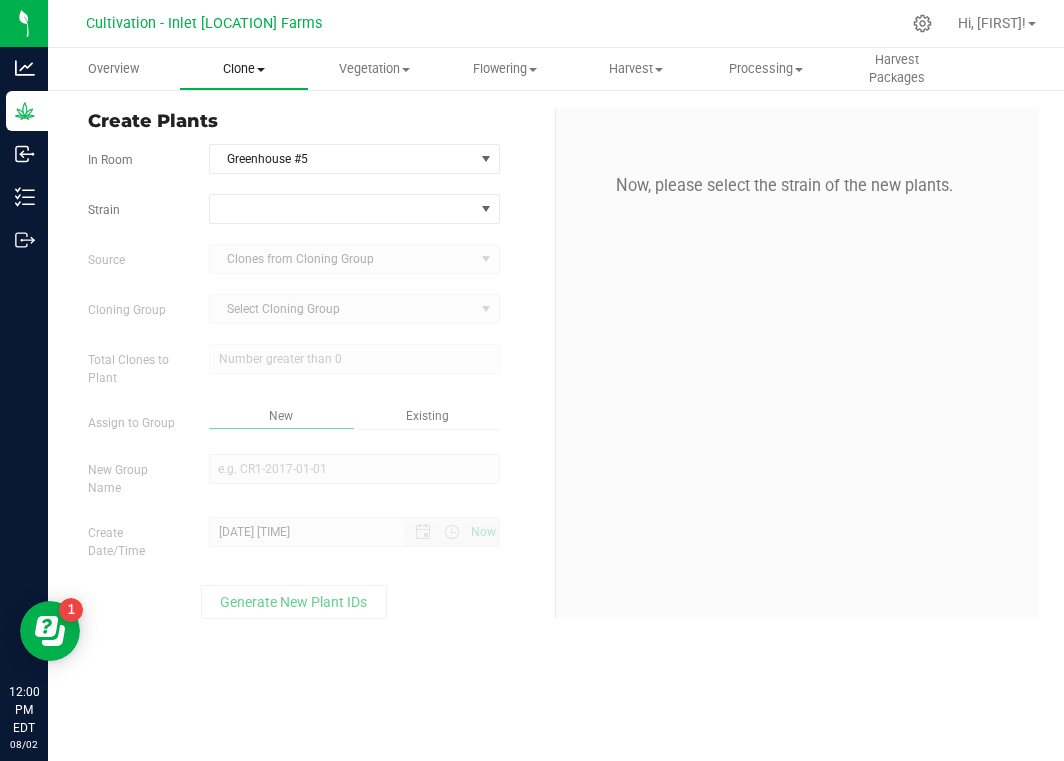 click on "Clone" at bounding box center [244, 69] 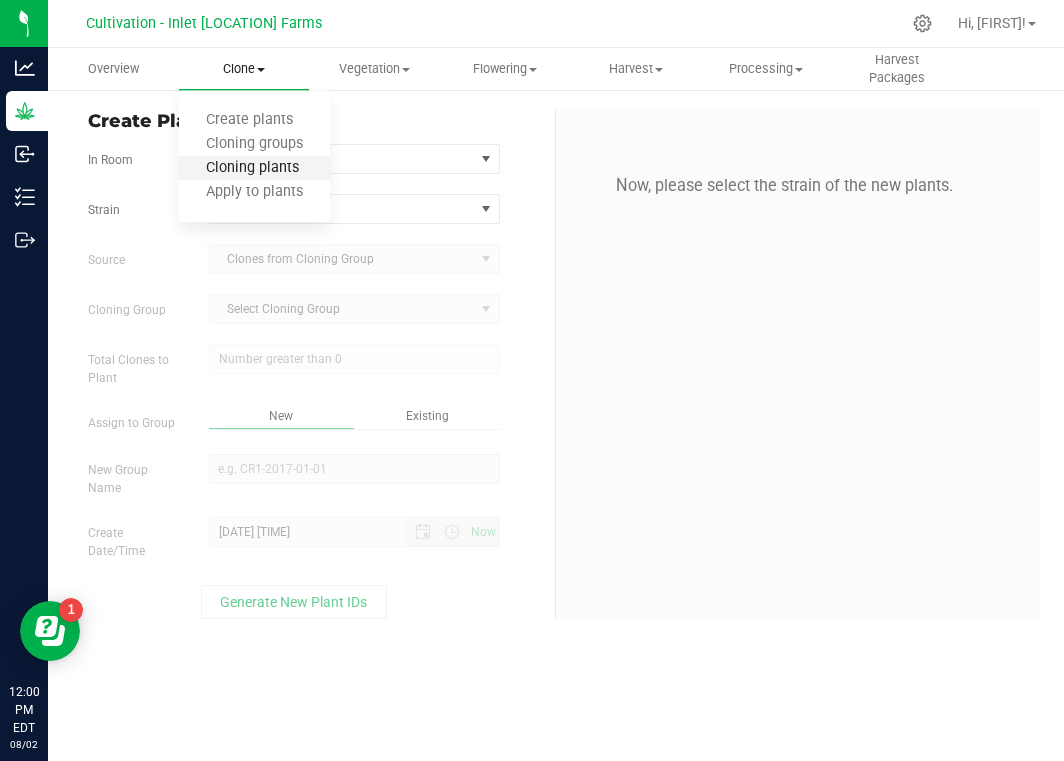 click on "Cloning plants" at bounding box center [252, 168] 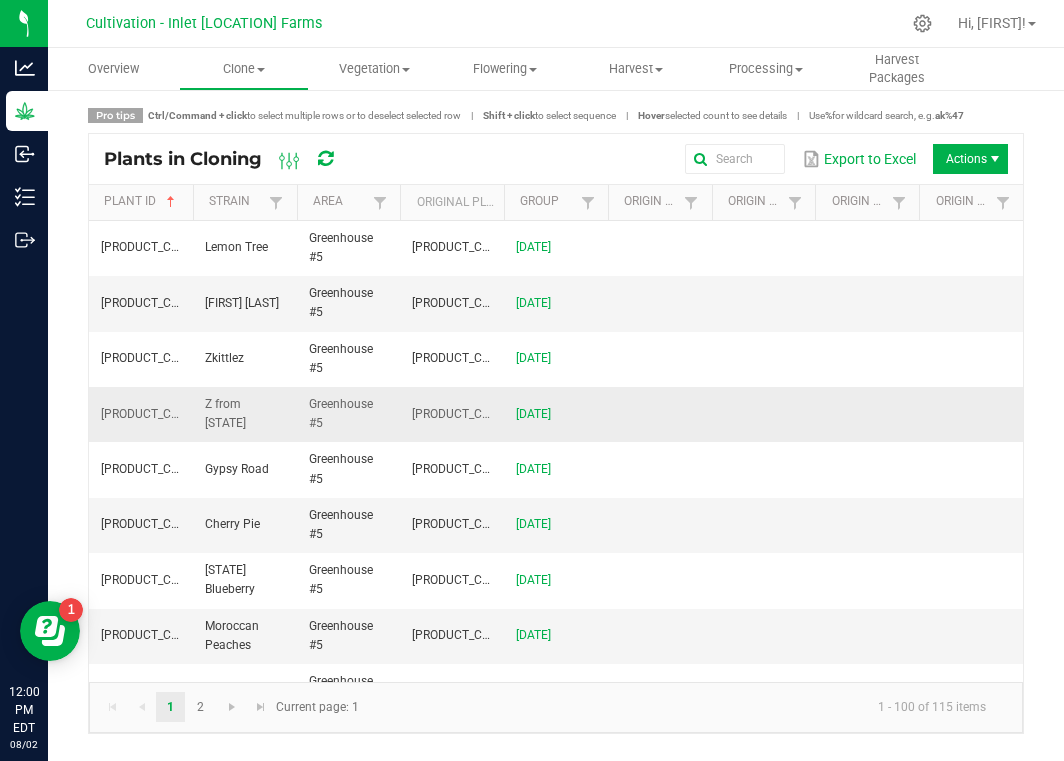 scroll, scrollTop: 0, scrollLeft: 0, axis: both 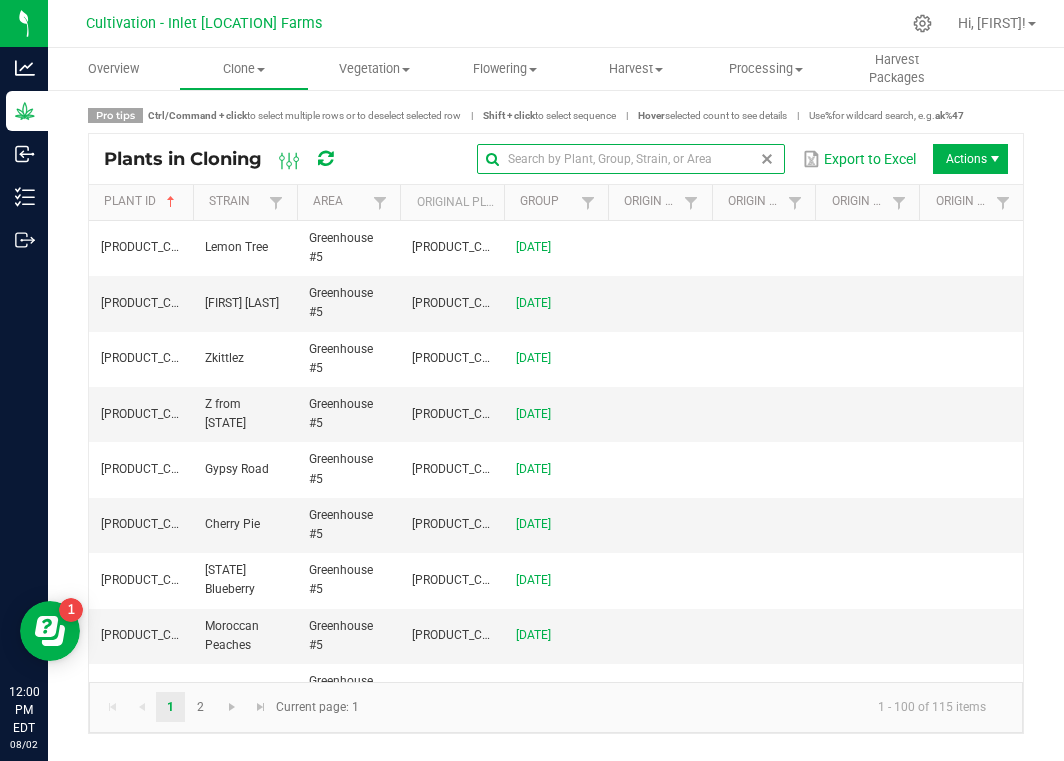 click at bounding box center [631, 159] 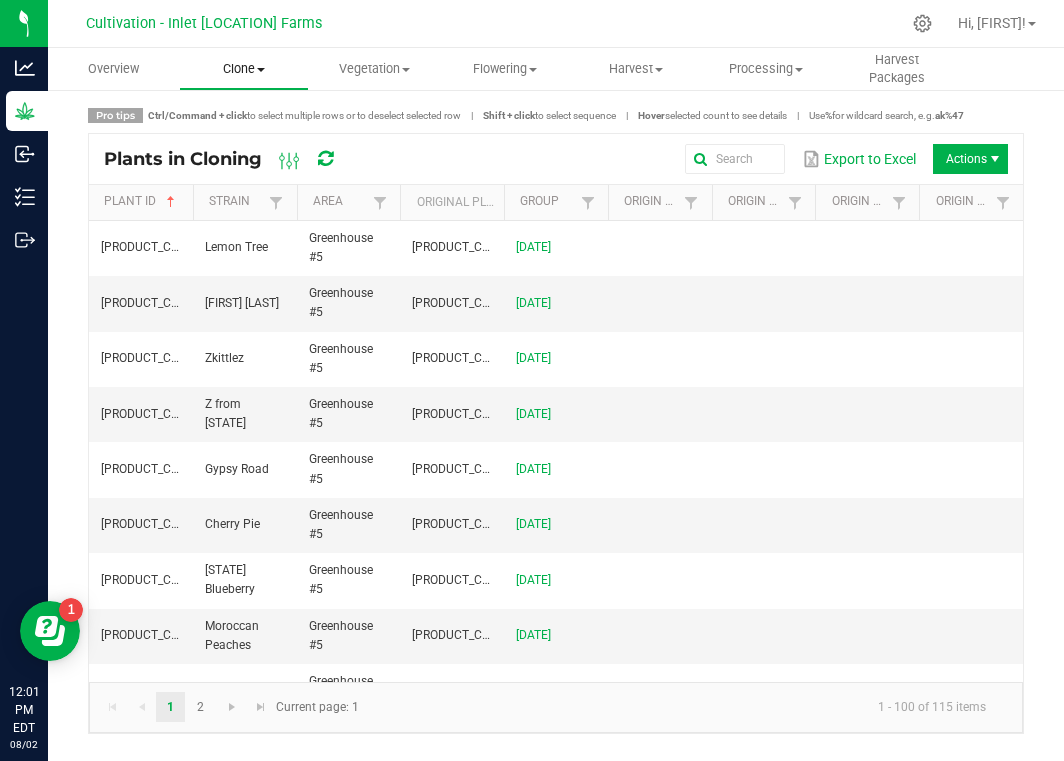 click on "Clone" at bounding box center (244, 69) 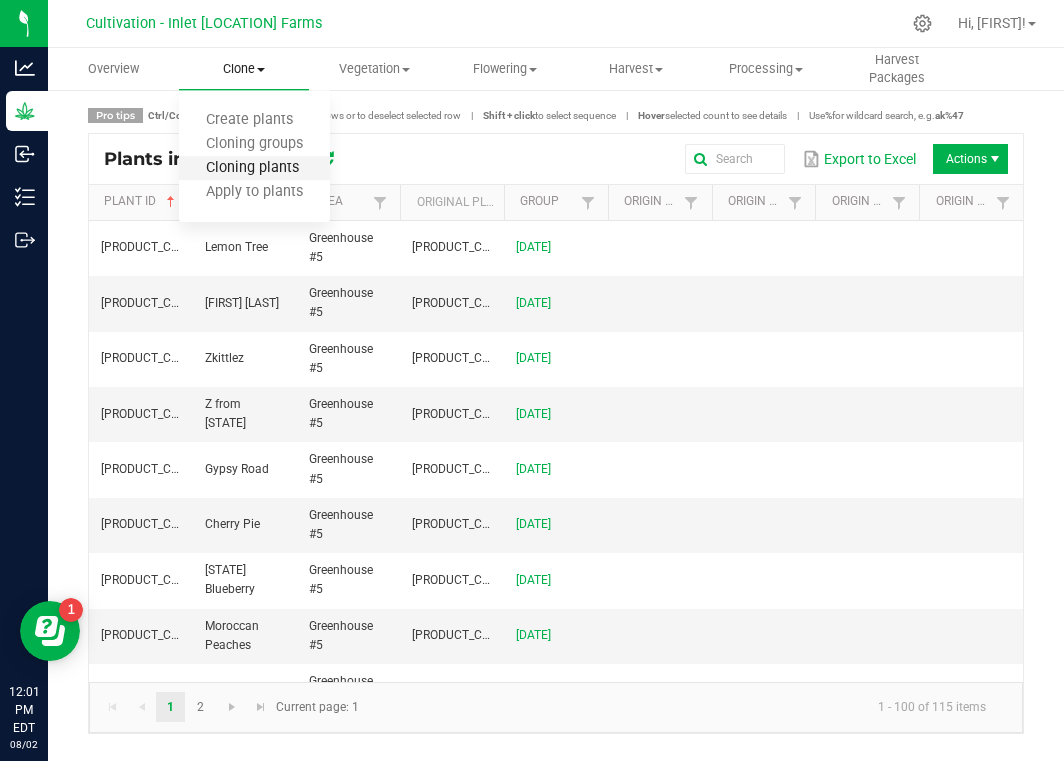 click on "Cloning plants" at bounding box center [252, 168] 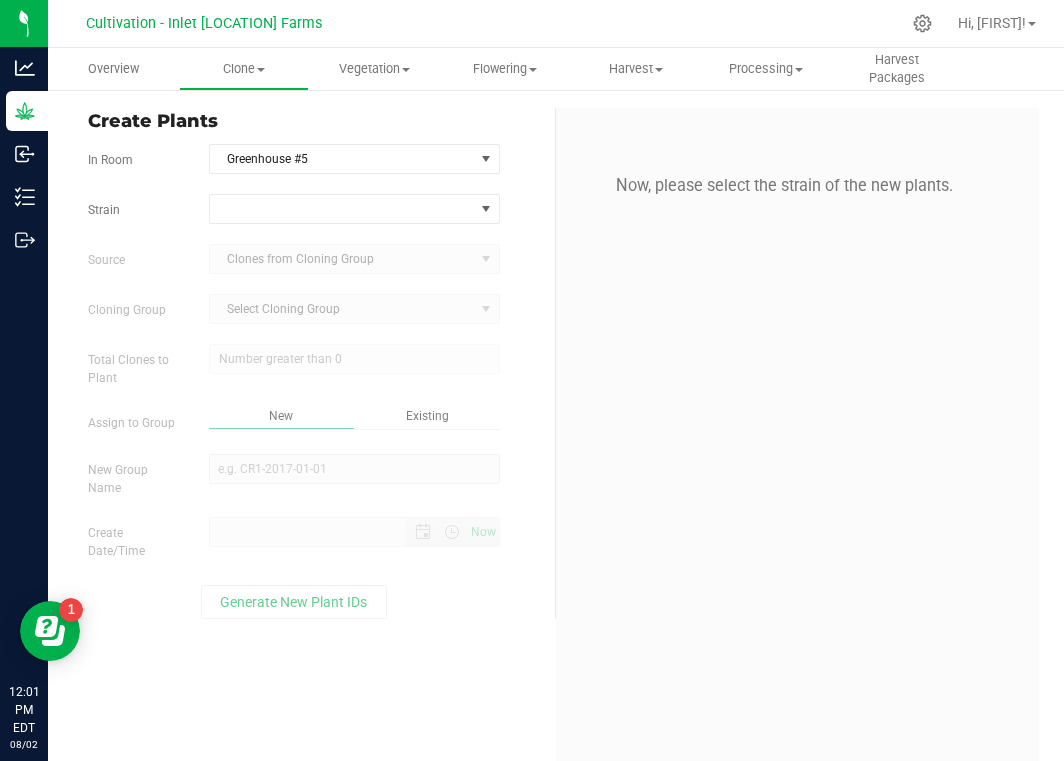 type on "8/2/2025 12:01 PM" 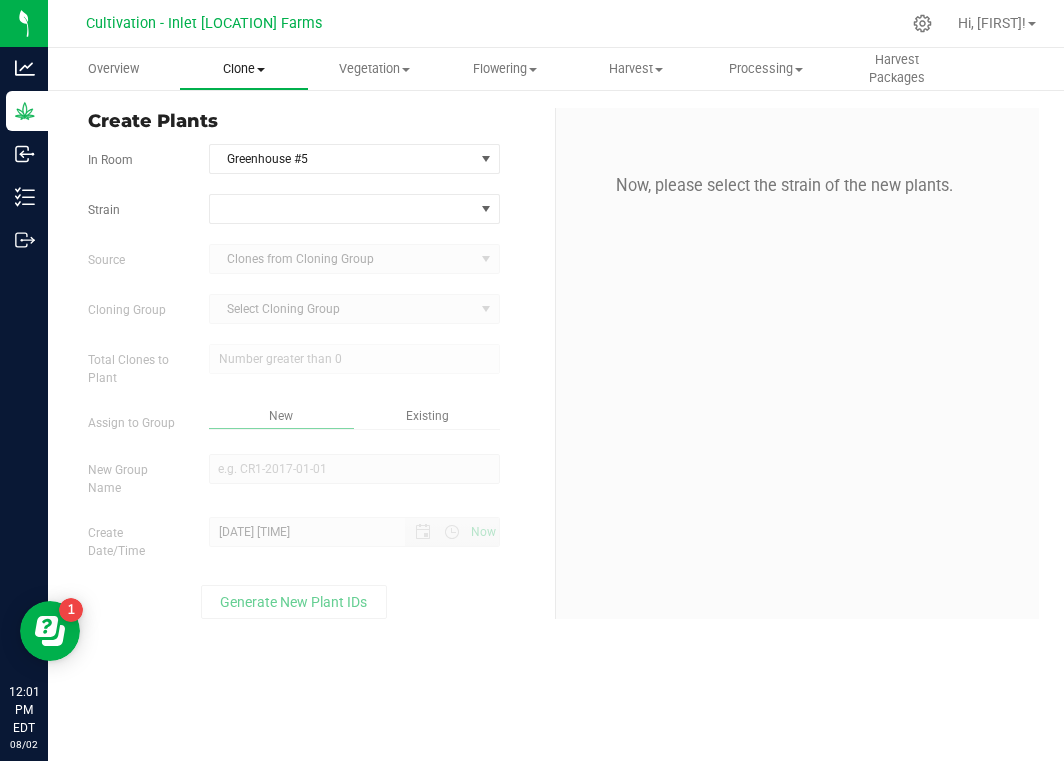 click on "Clone" at bounding box center [244, 69] 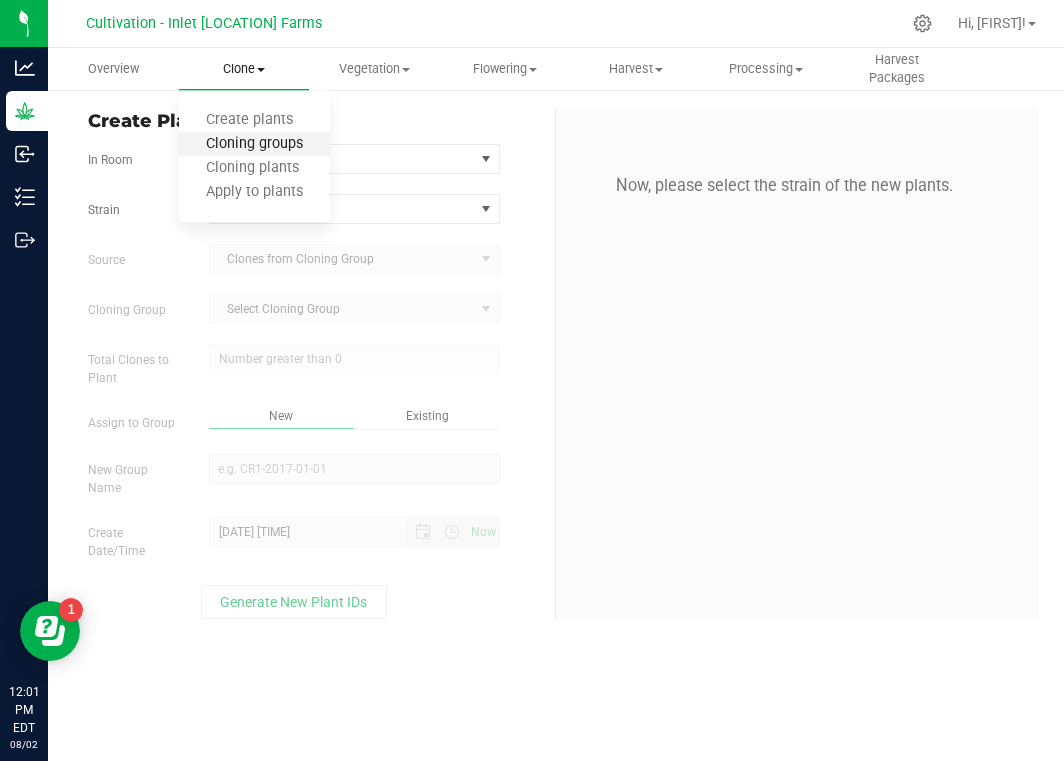 click on "Cloning groups" at bounding box center (254, 144) 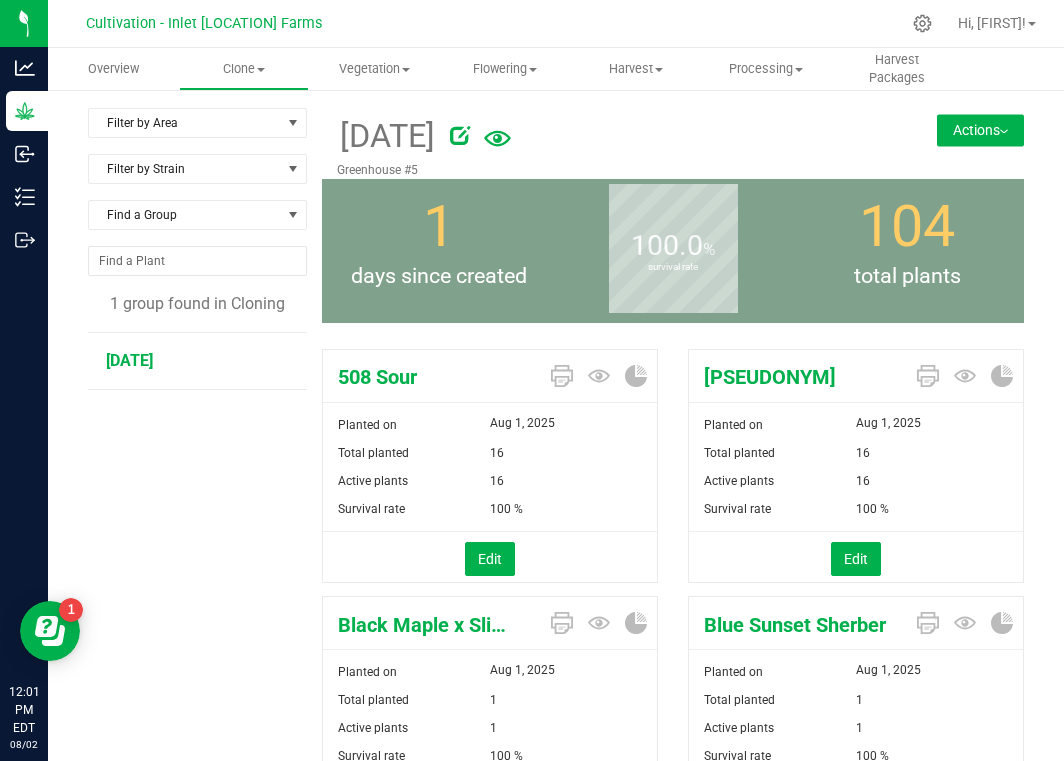 scroll, scrollTop: 116, scrollLeft: 0, axis: vertical 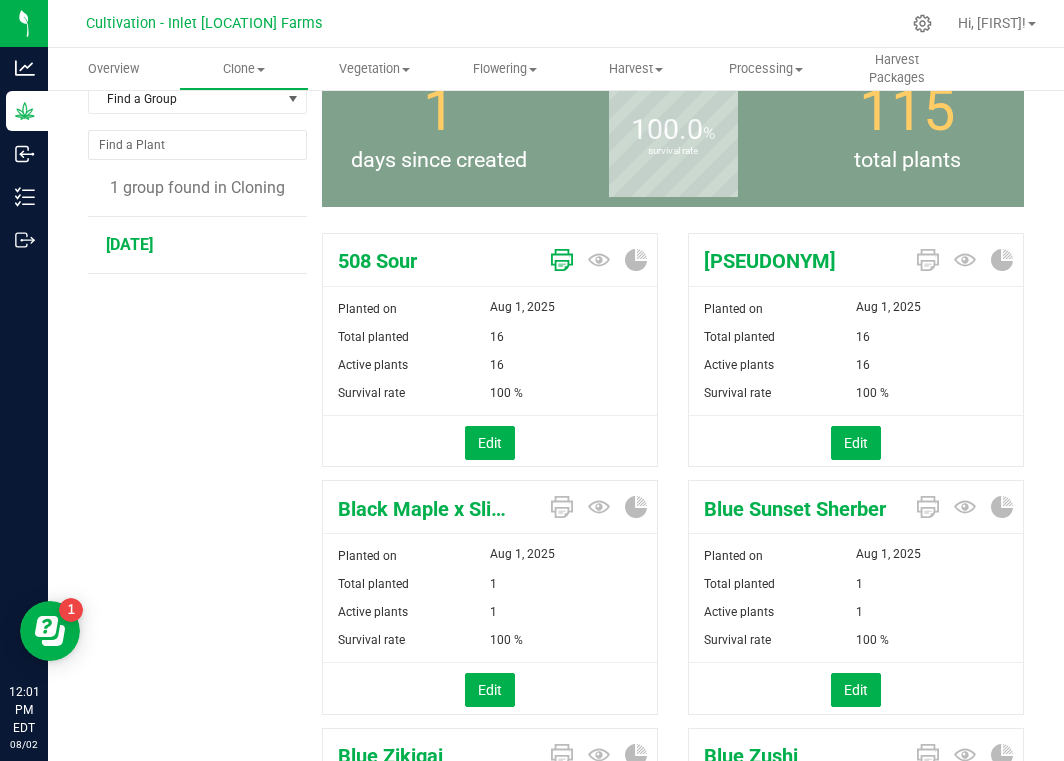 click 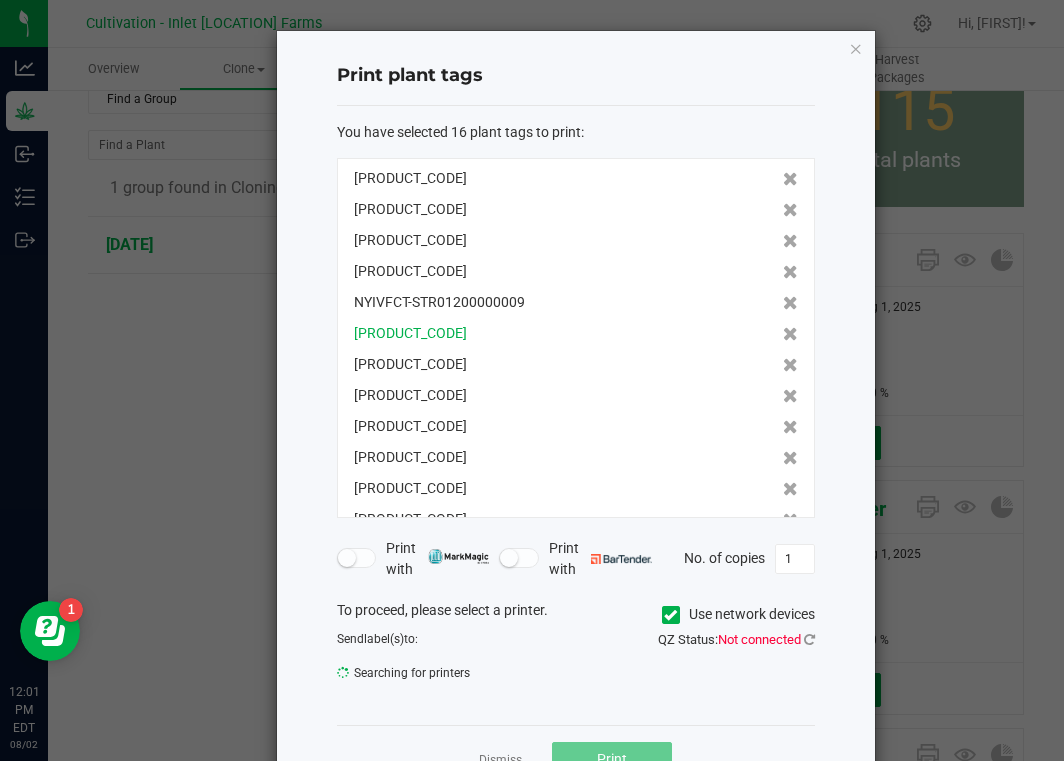 scroll, scrollTop: 124, scrollLeft: 0, axis: vertical 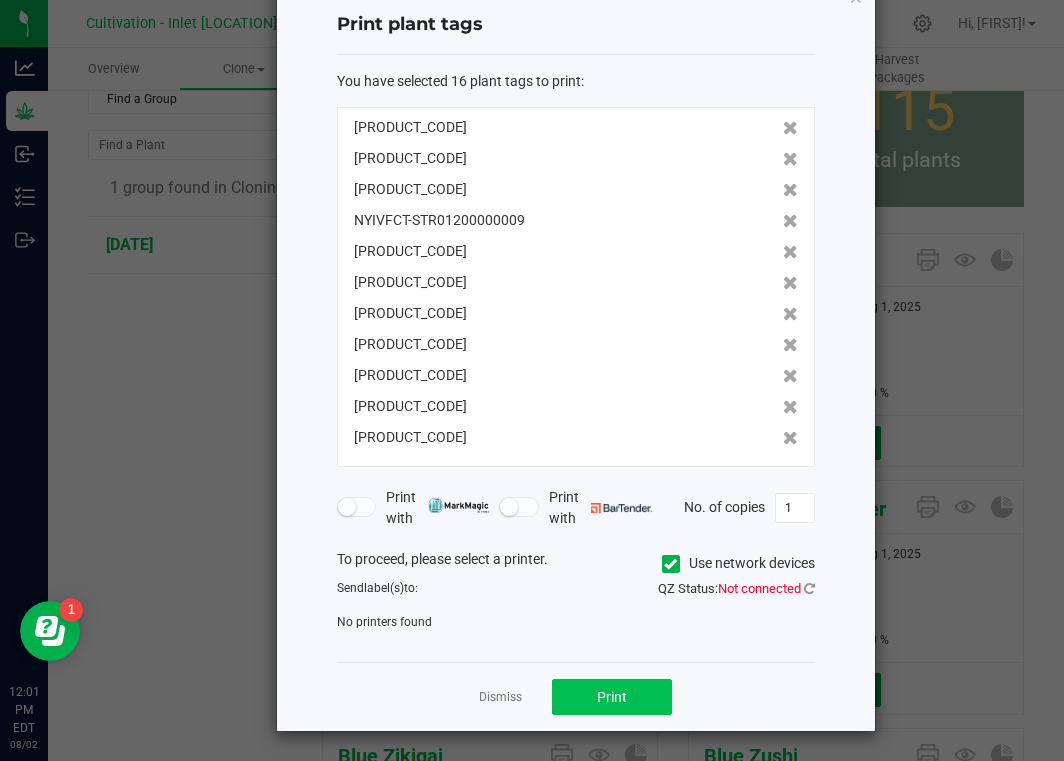 click on "Print" 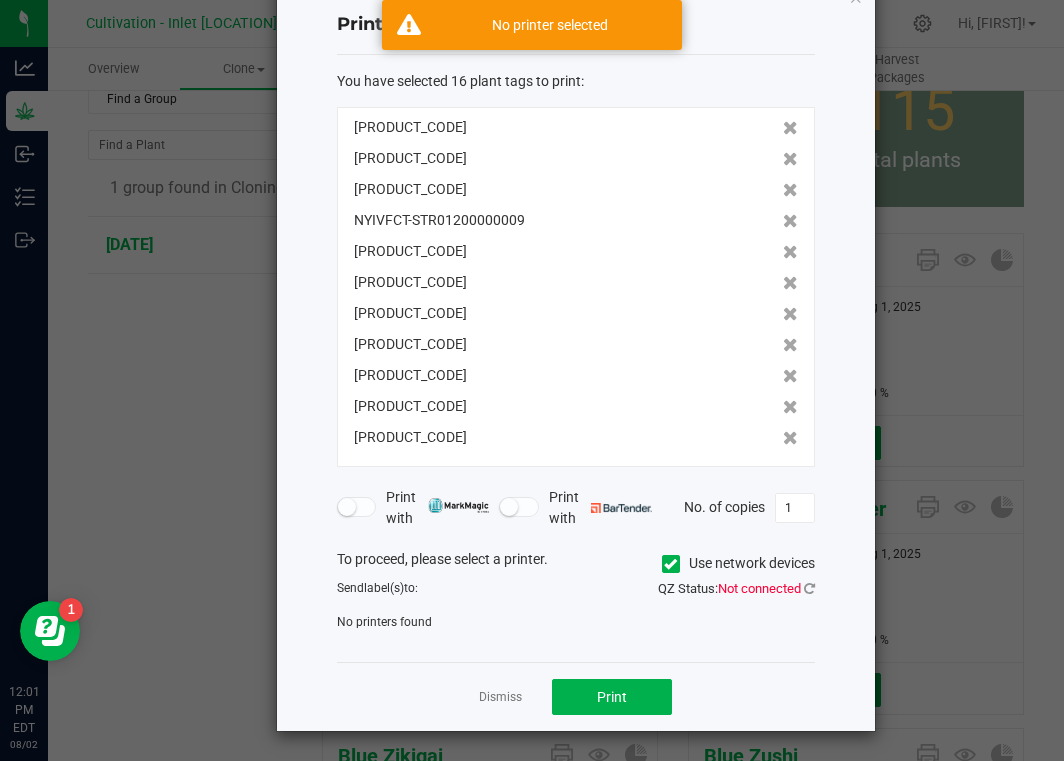 click at bounding box center [347, 507] 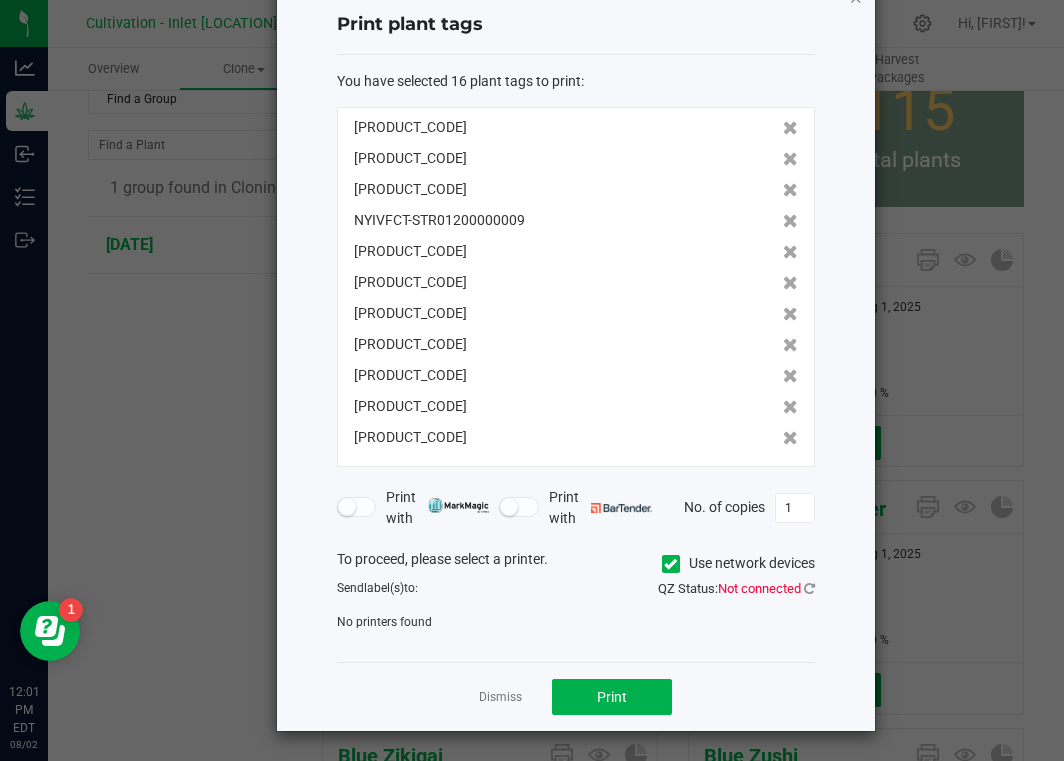 click 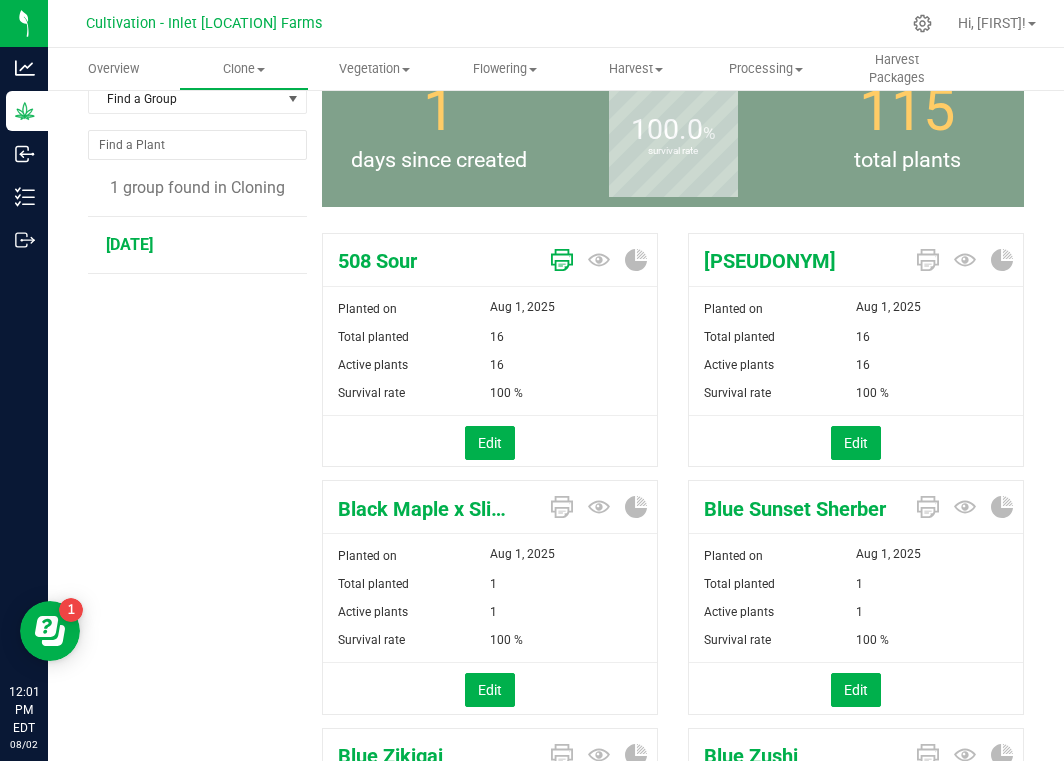 click 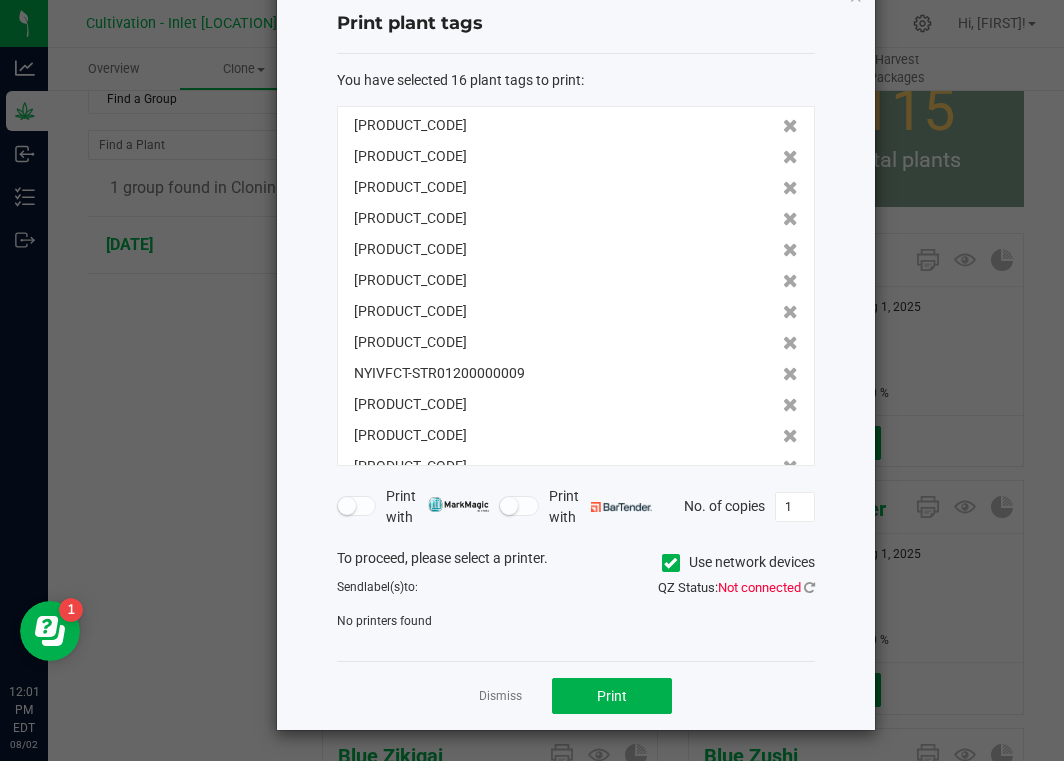 scroll, scrollTop: 51, scrollLeft: 0, axis: vertical 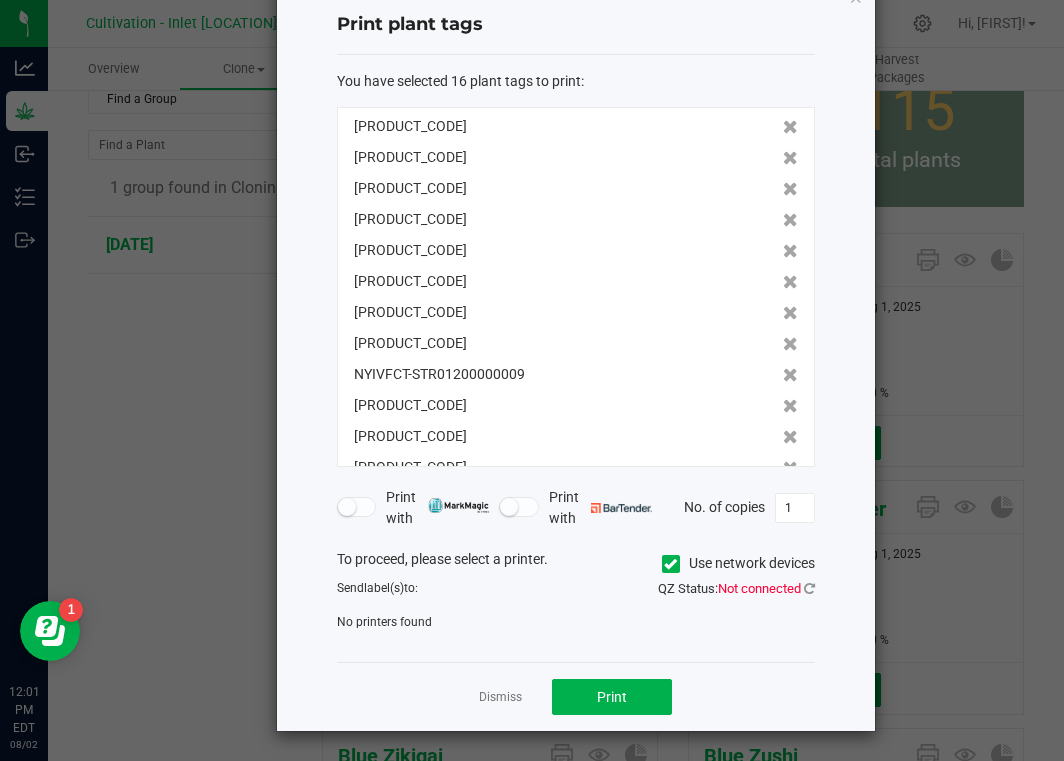 click at bounding box center [347, 507] 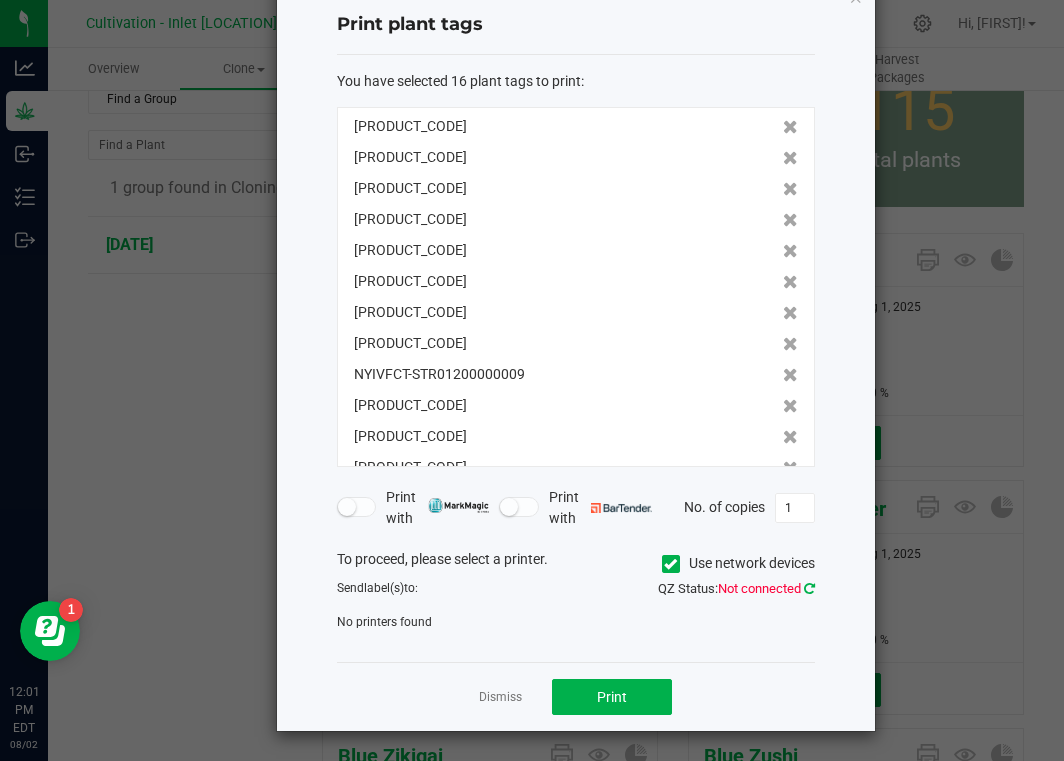 click 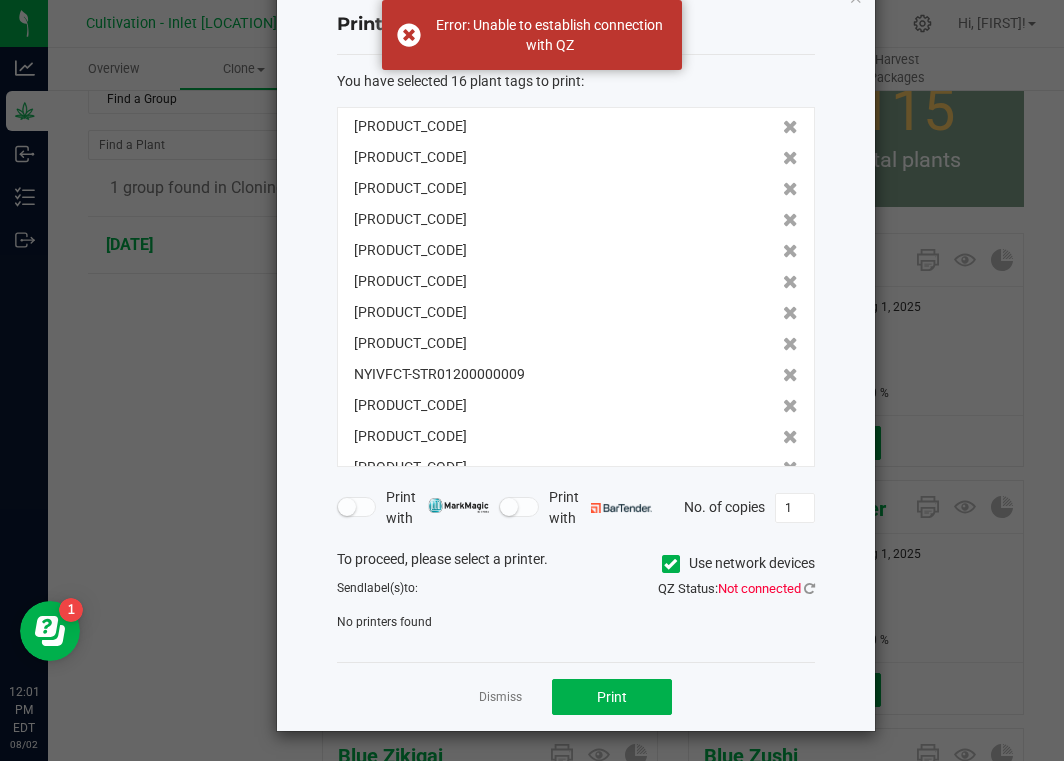 scroll, scrollTop: 3, scrollLeft: 0, axis: vertical 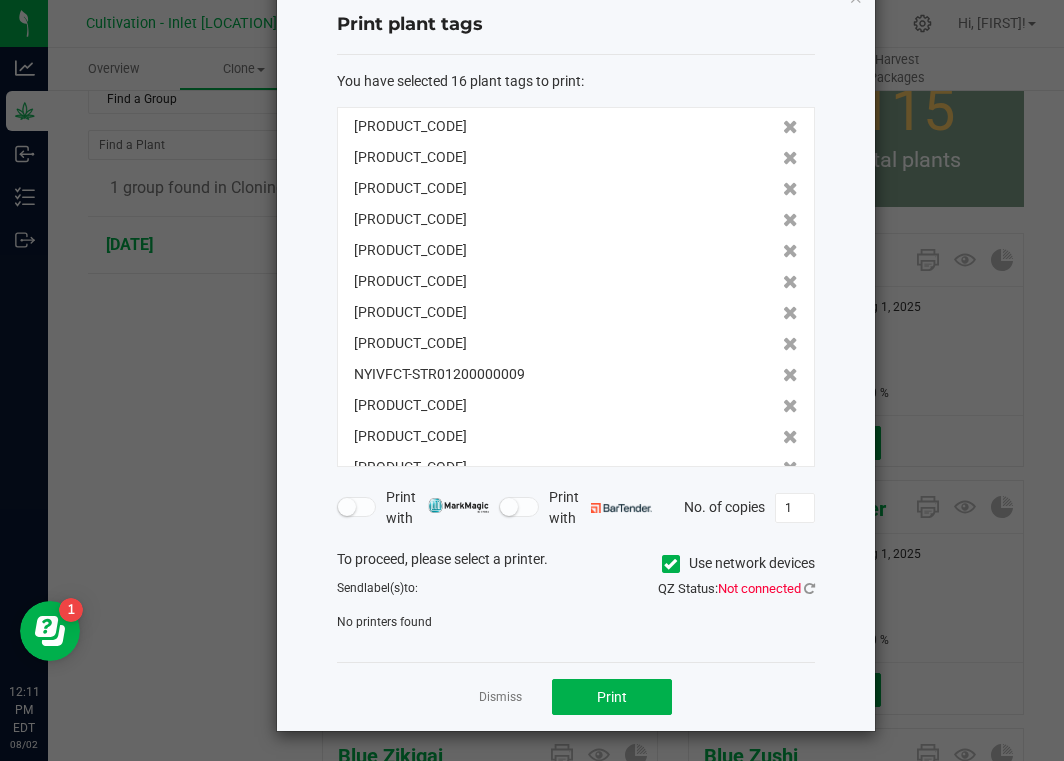 click on "No printers found" 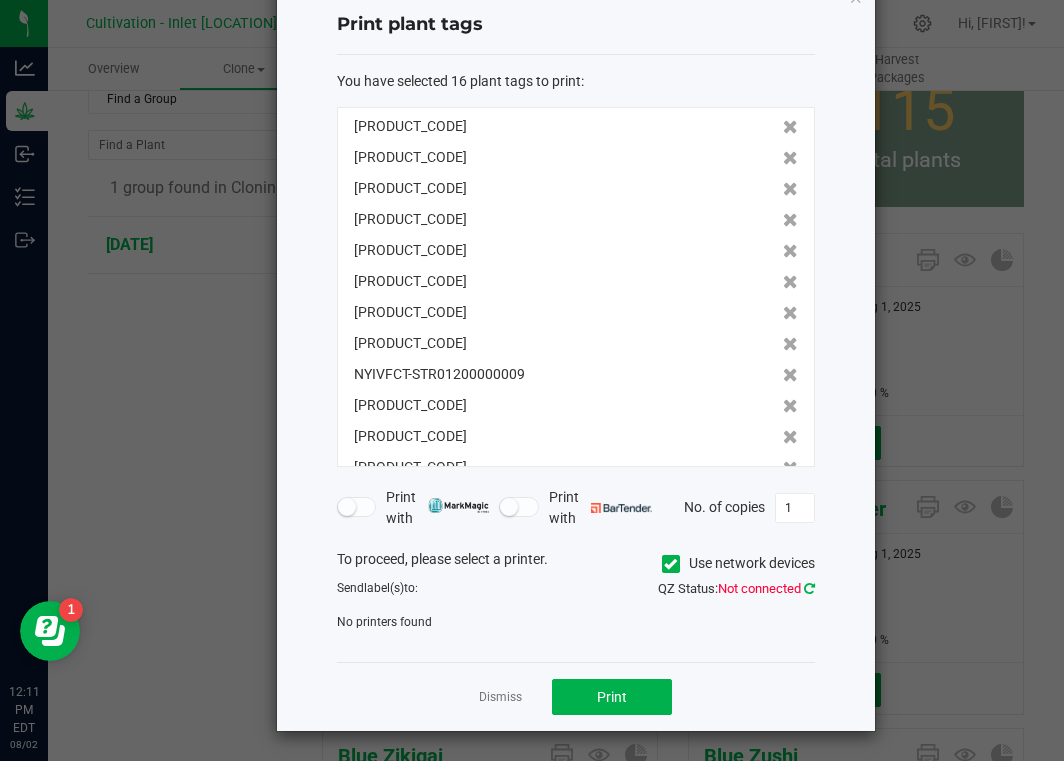 click 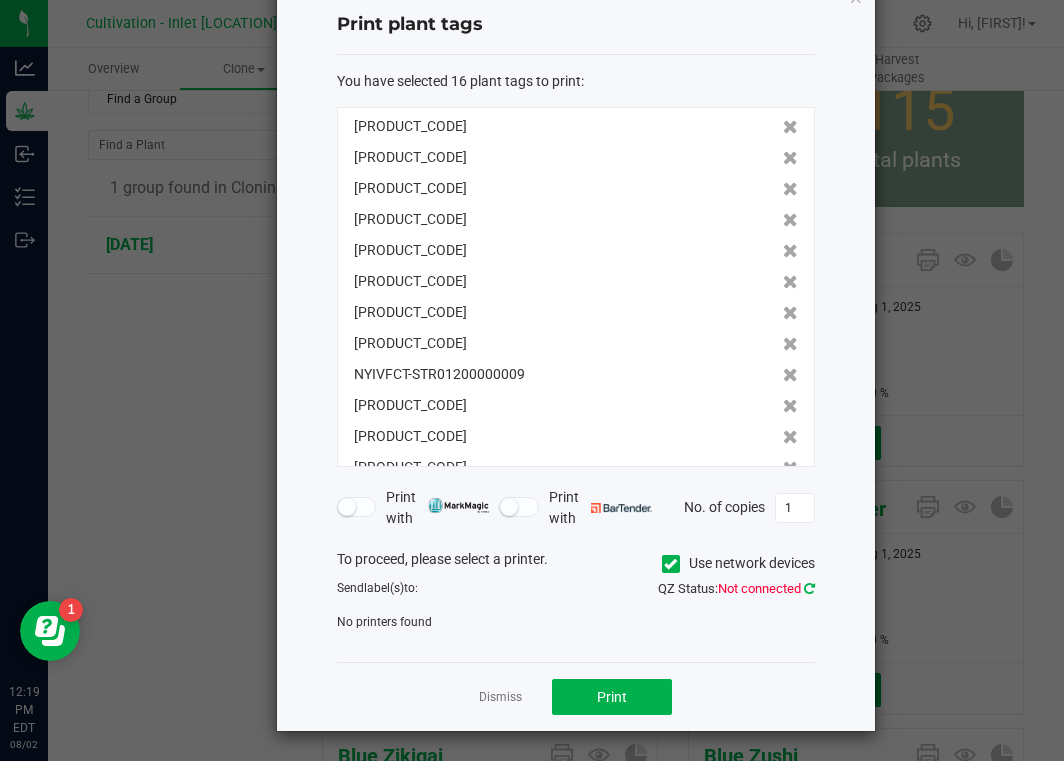 click 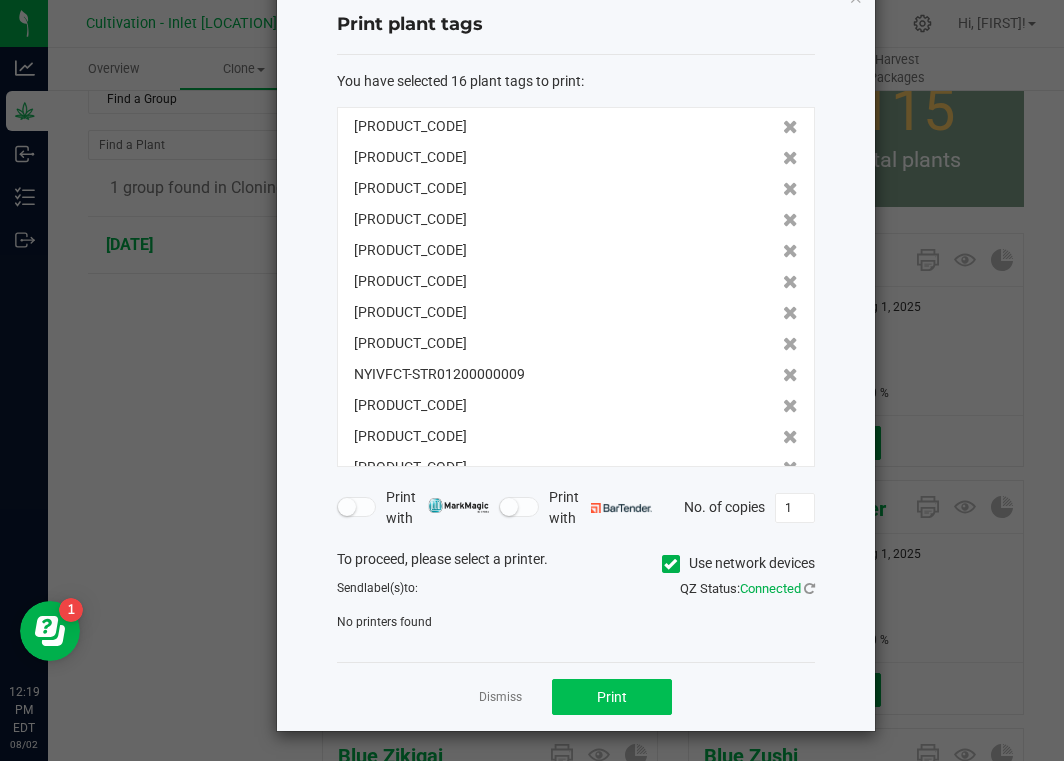 click on "Print" 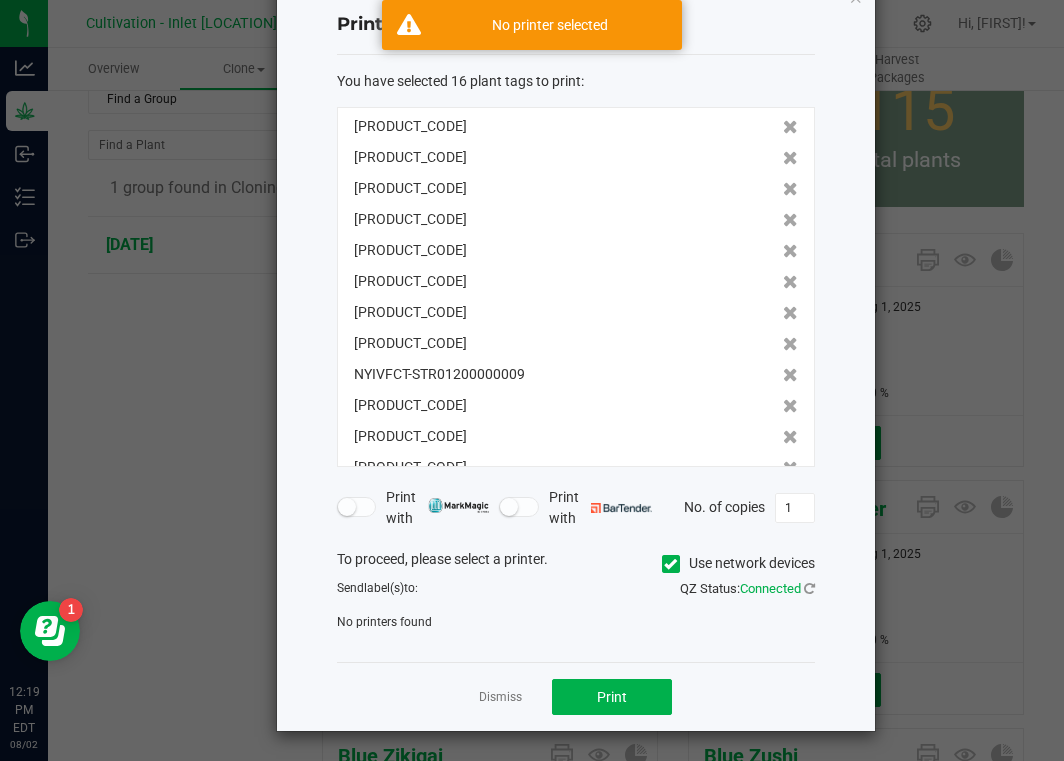 click on "QZ Status:   Connected" 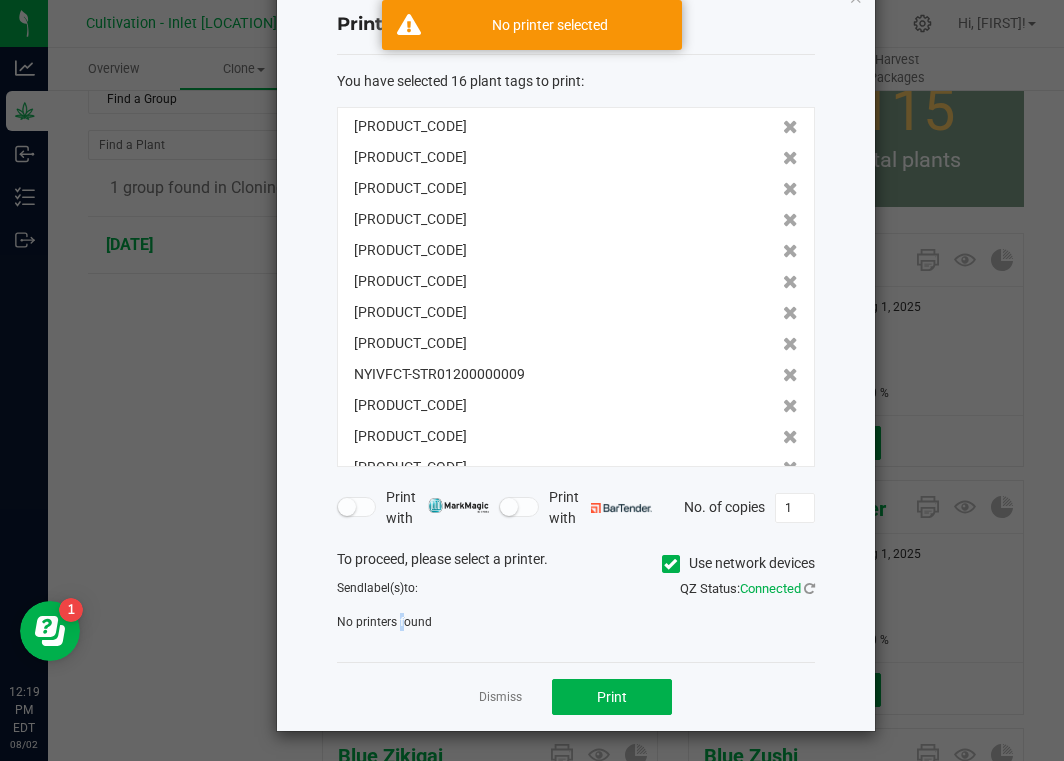 click on "No printers found" 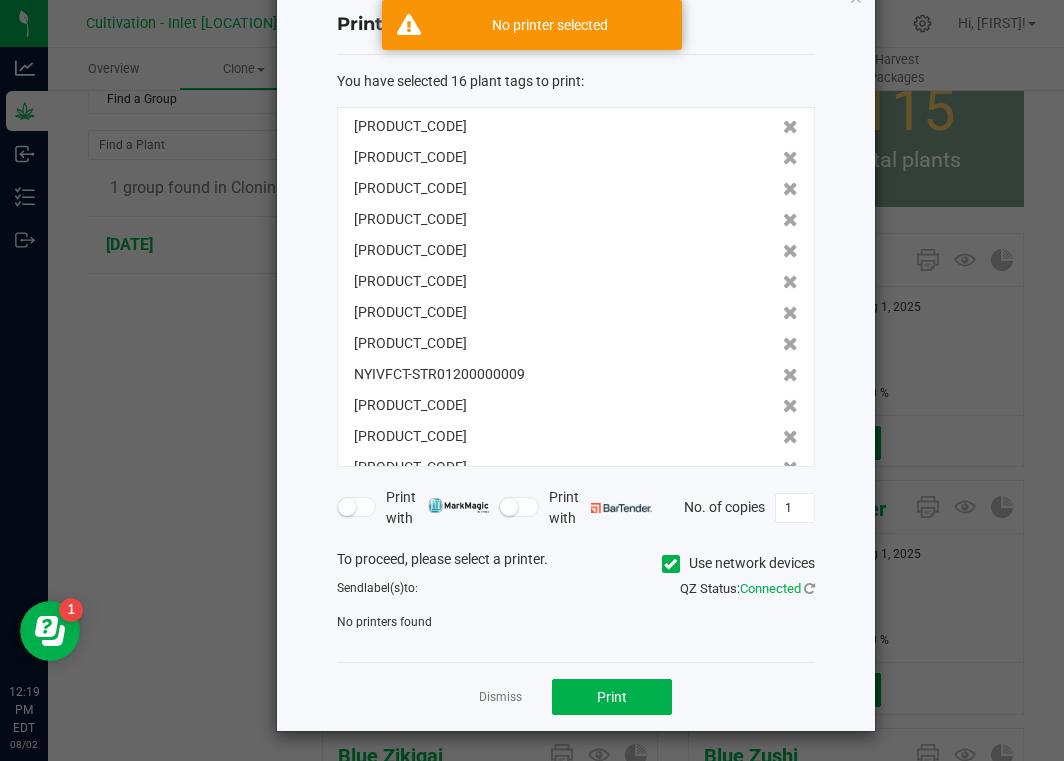 click on "To proceed, please select a printer.   Use network devices" 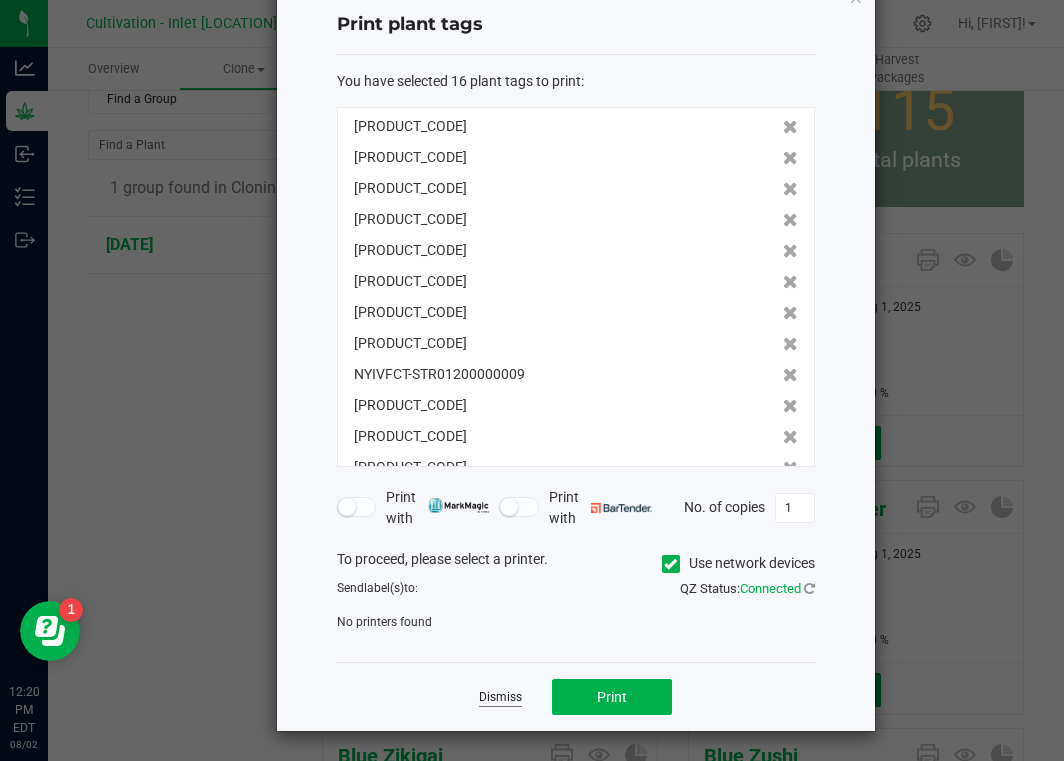 click on "Dismiss" 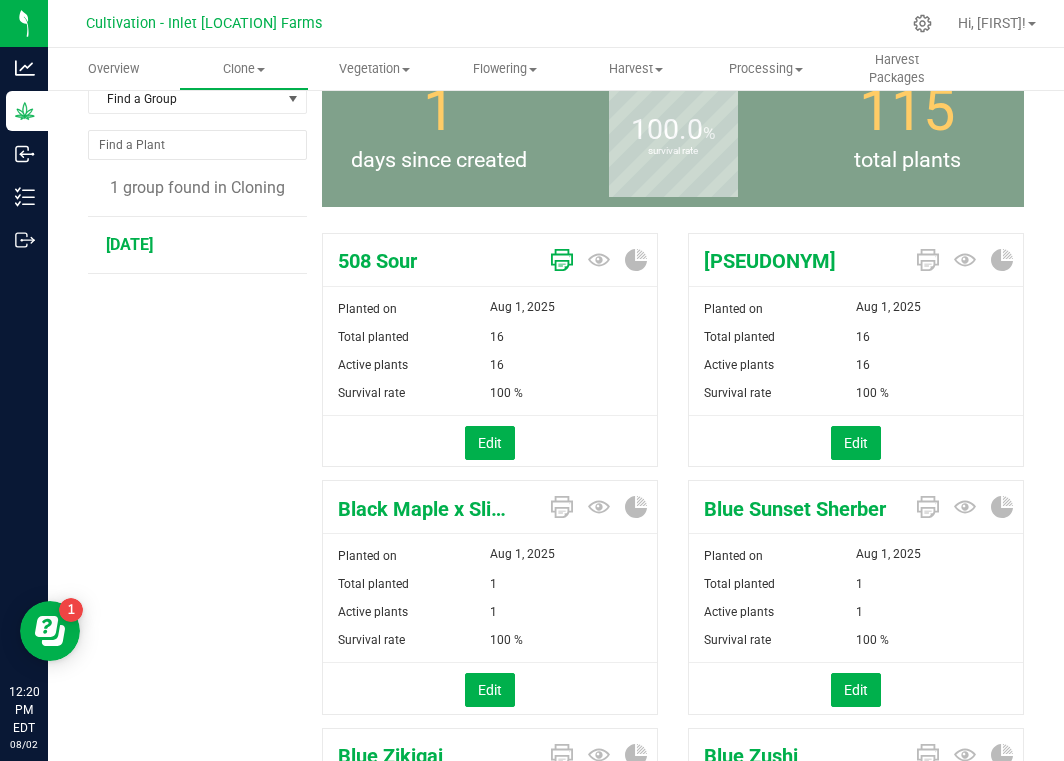 click 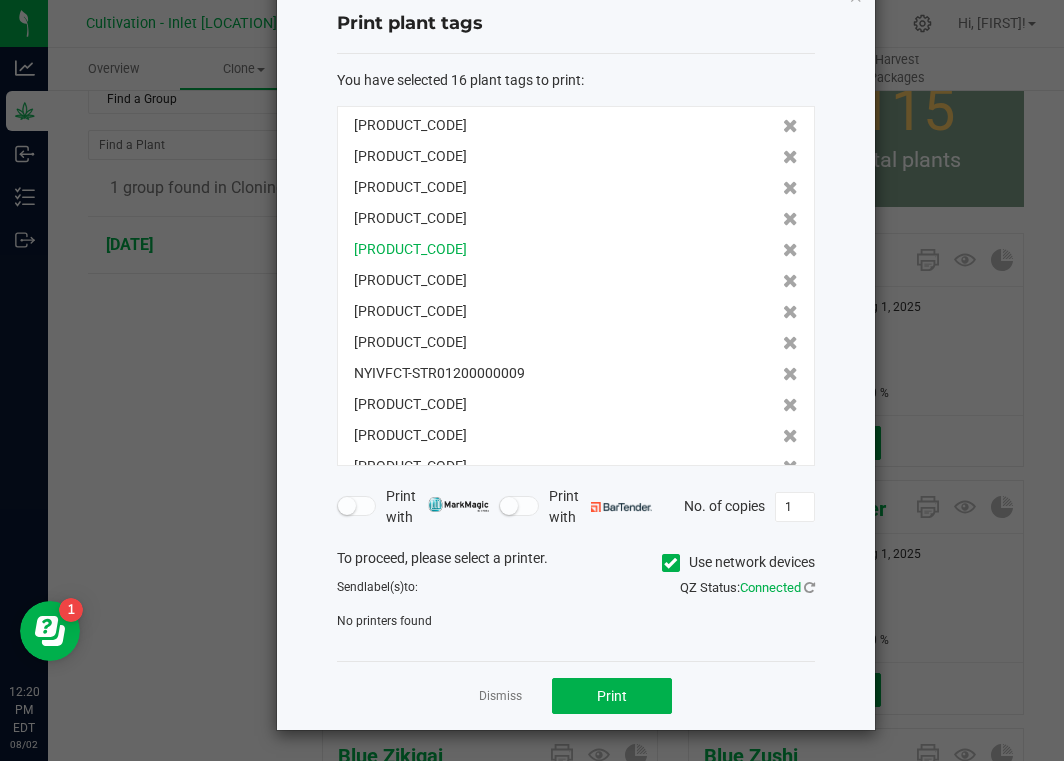 scroll, scrollTop: 51, scrollLeft: 0, axis: vertical 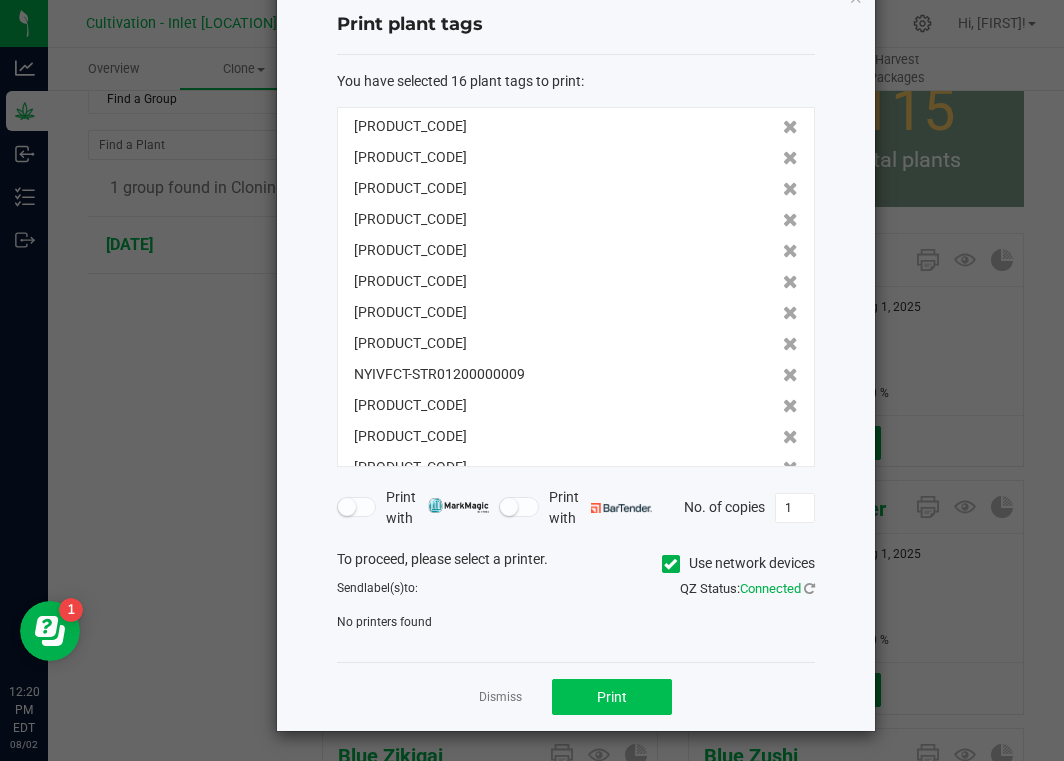 click on "Print" 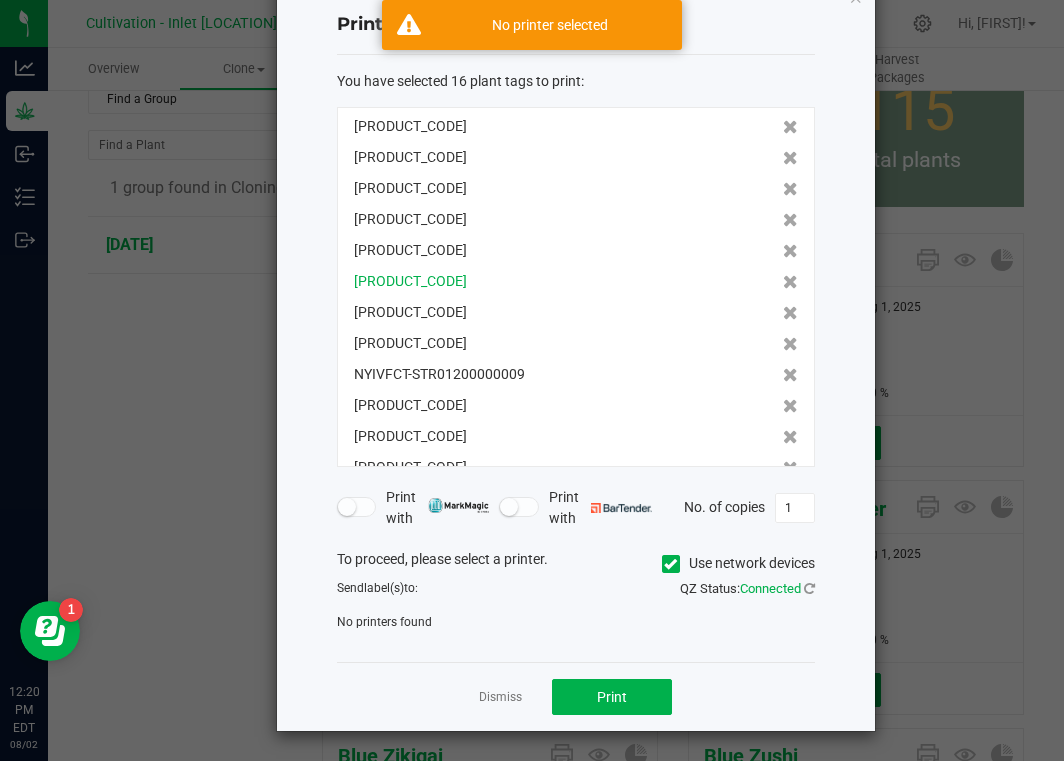 click on "NYIVFCT-STR01200000006" 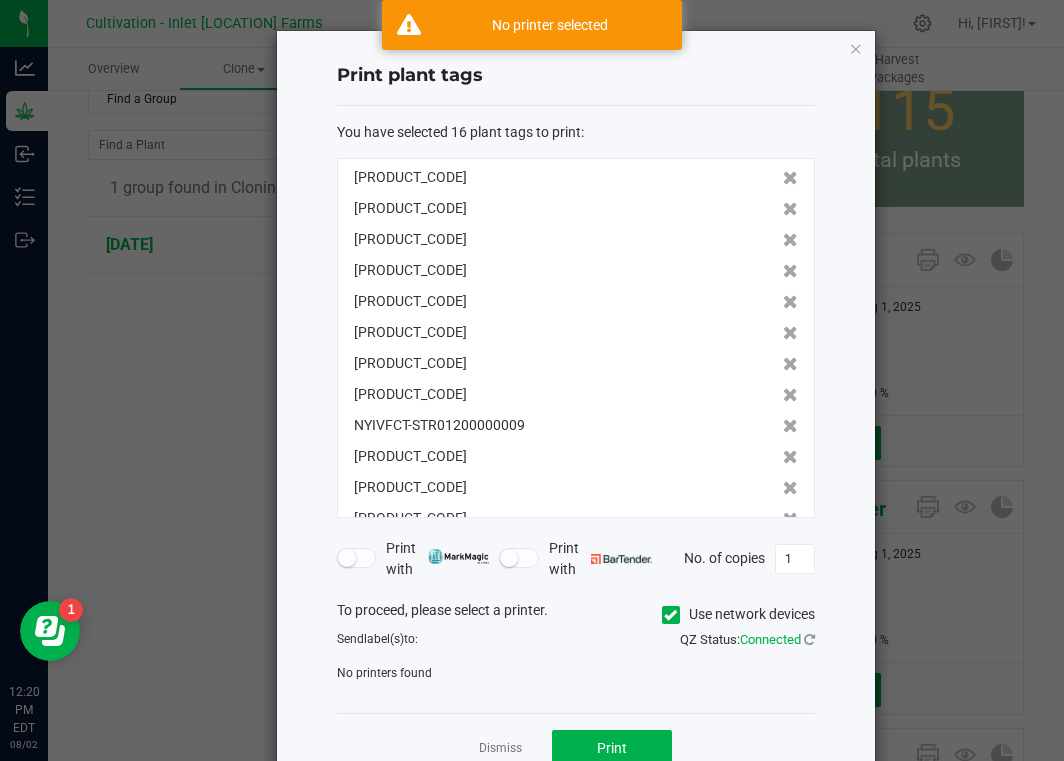 scroll, scrollTop: 0, scrollLeft: 0, axis: both 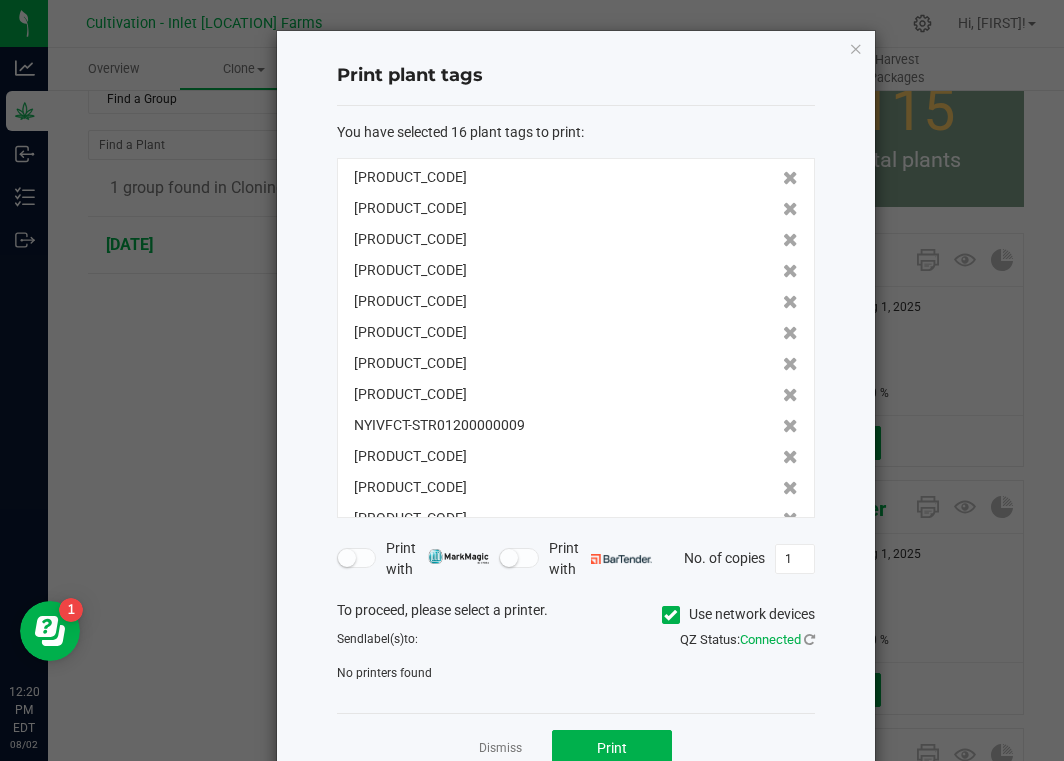 click at bounding box center [509, 558] 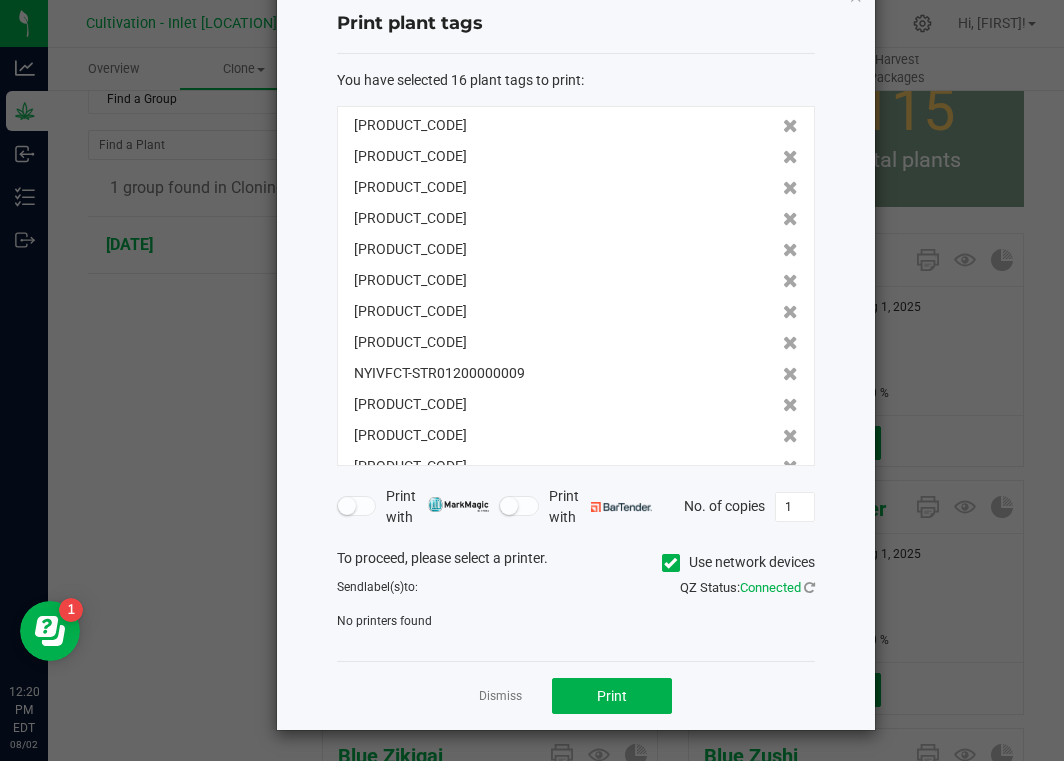 scroll, scrollTop: 51, scrollLeft: 0, axis: vertical 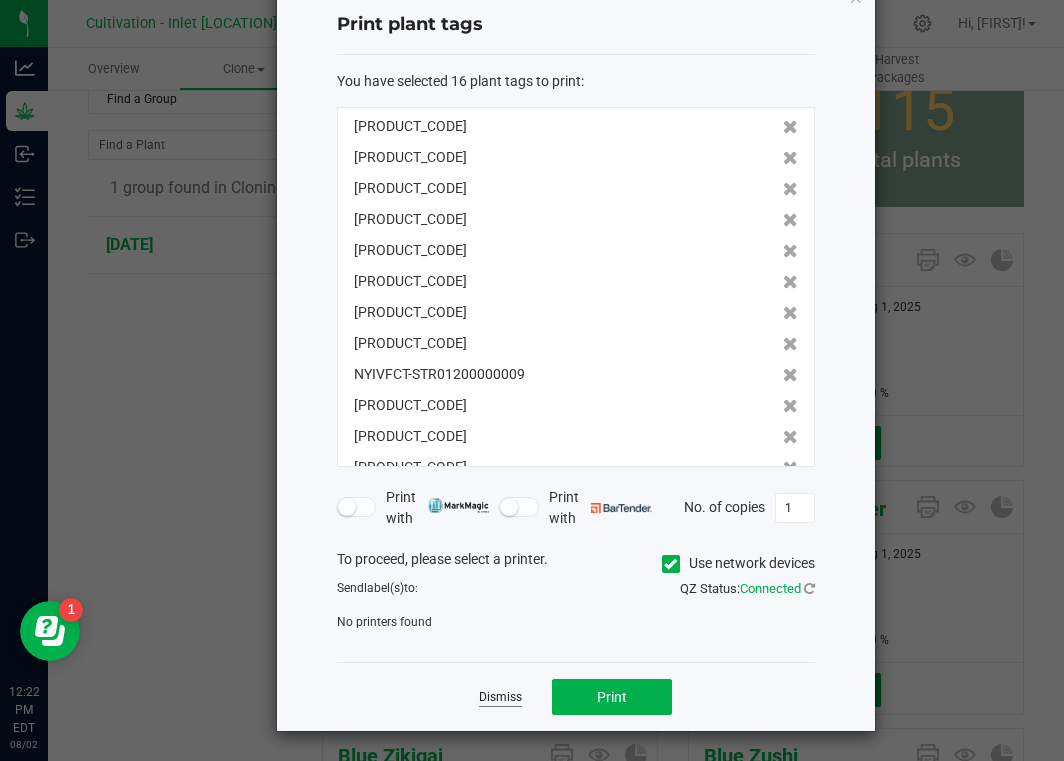 click on "Dismiss" 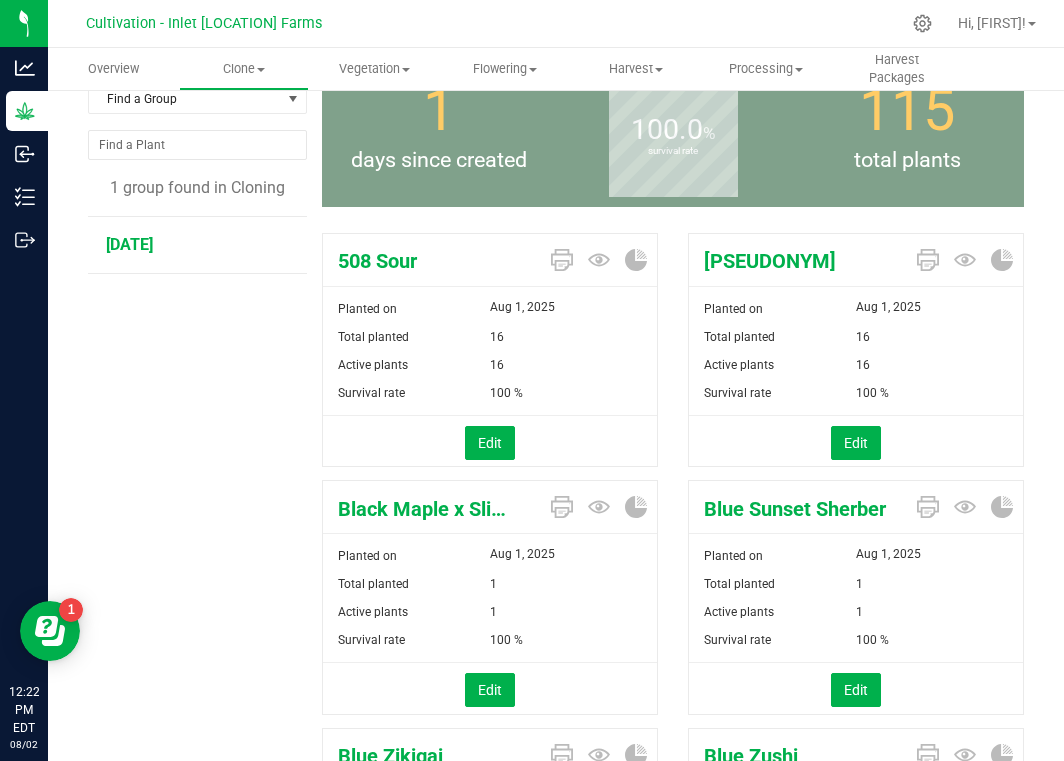 click on "Filter by Area Filter by Area All Greenhouse #5
Filter by Strain
Find a Group
1
group
found in Cloning
Summer-[YEAR]" at bounding box center [205, 5449] 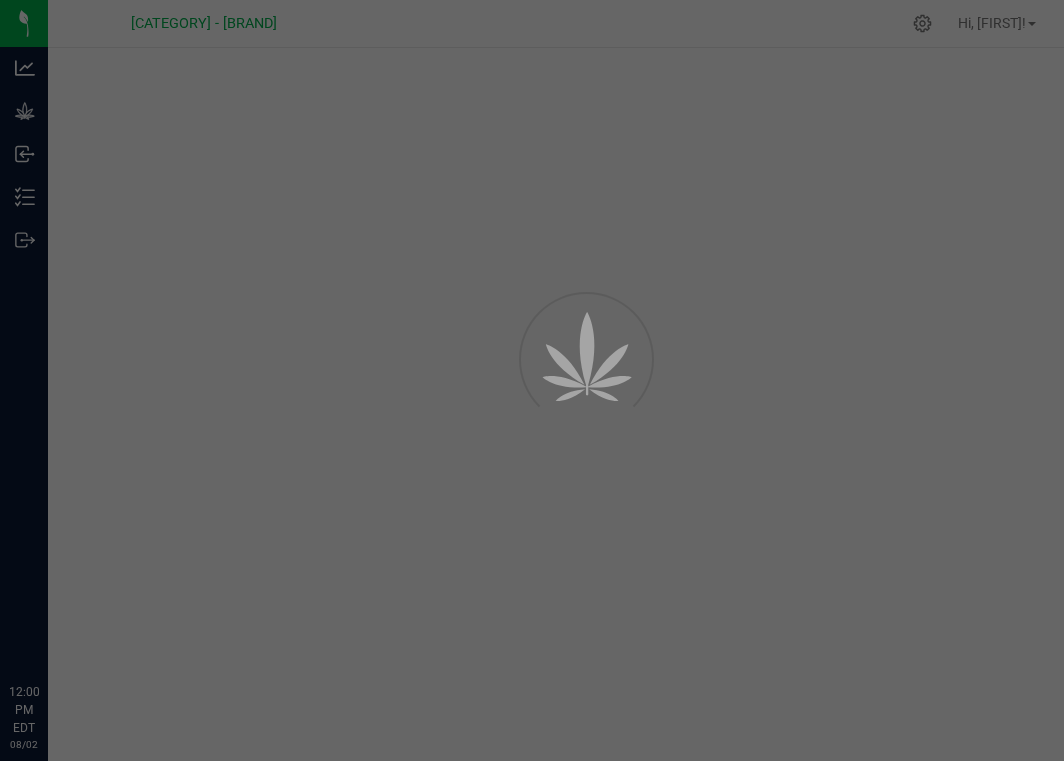 scroll, scrollTop: 0, scrollLeft: 0, axis: both 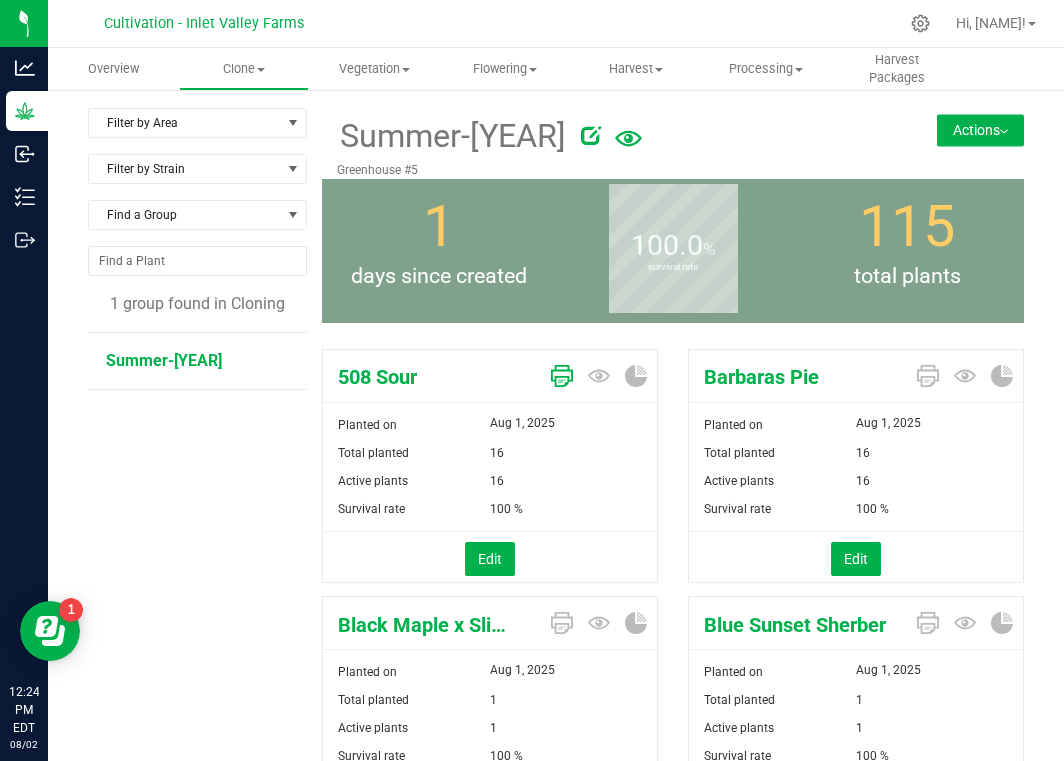 click 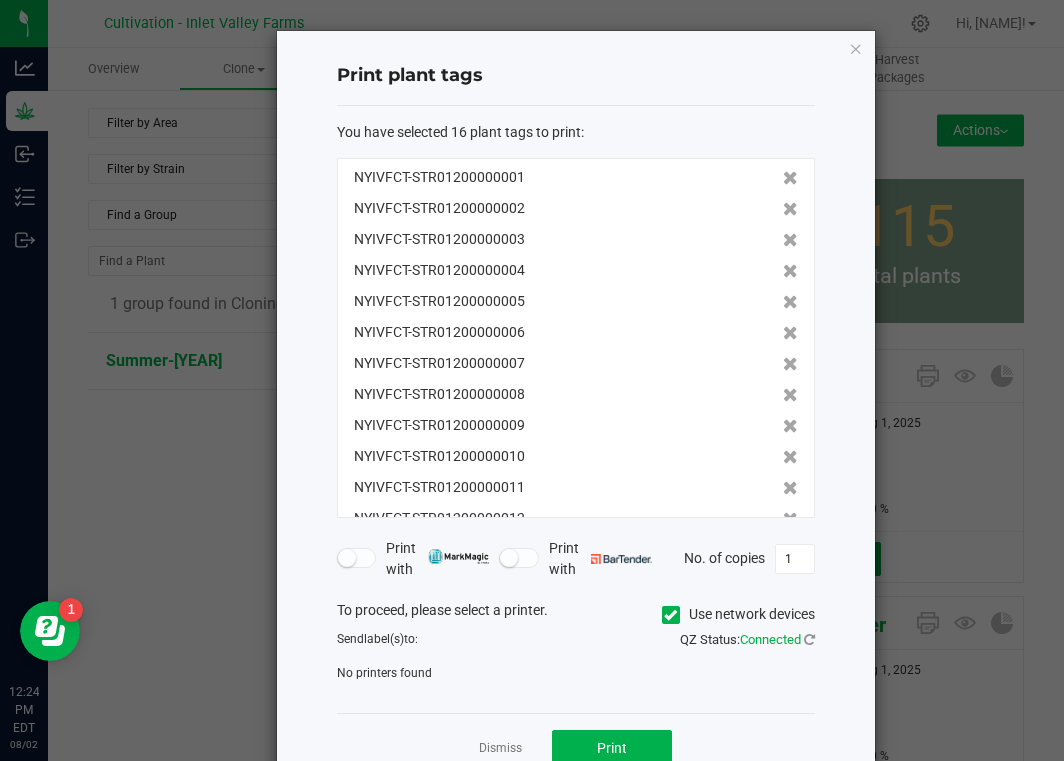 click on "No printers found" 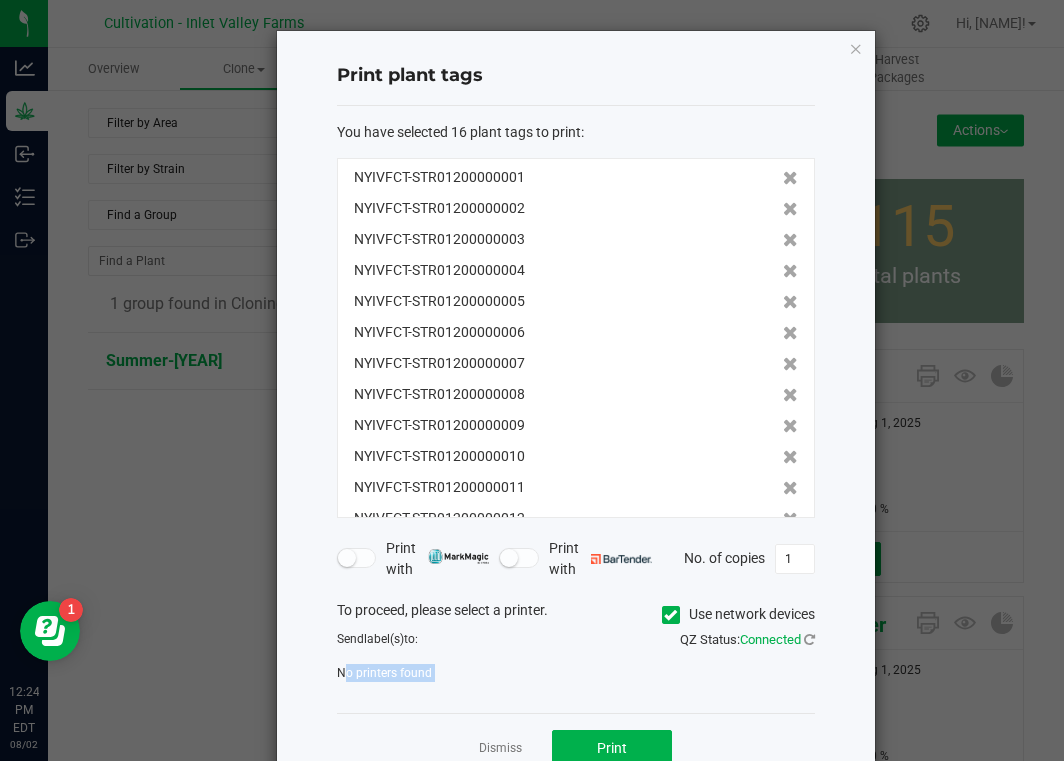 click on "No printers found" 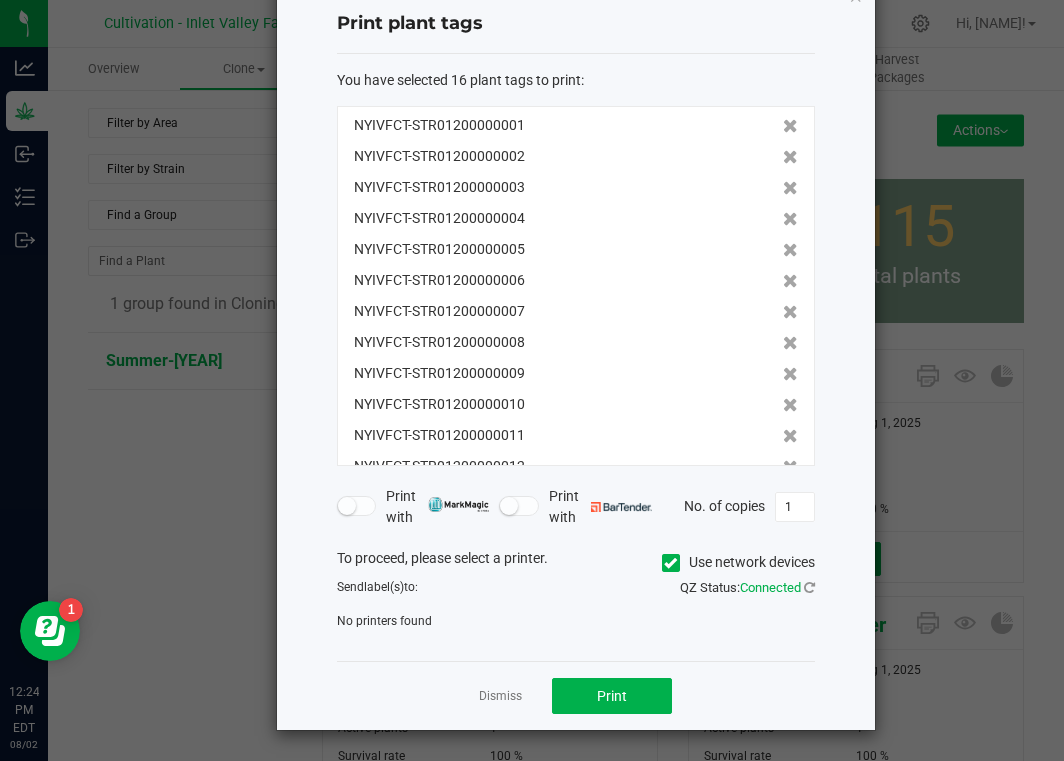 scroll, scrollTop: 51, scrollLeft: 0, axis: vertical 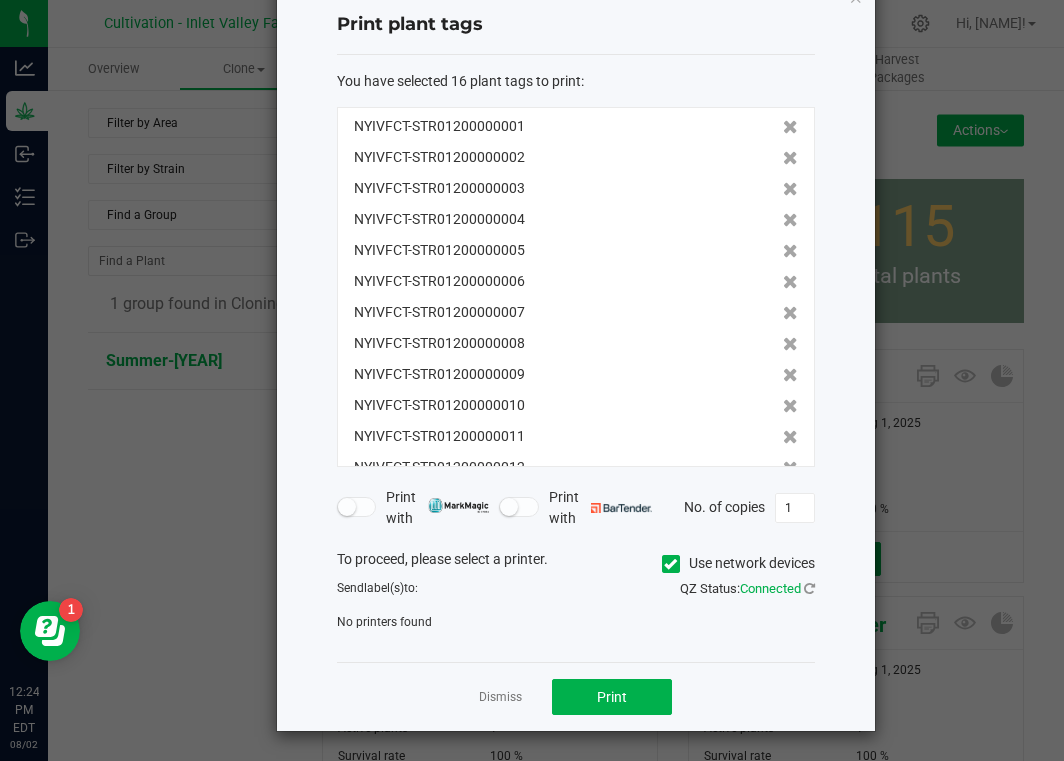 click on "Dismiss   Print" 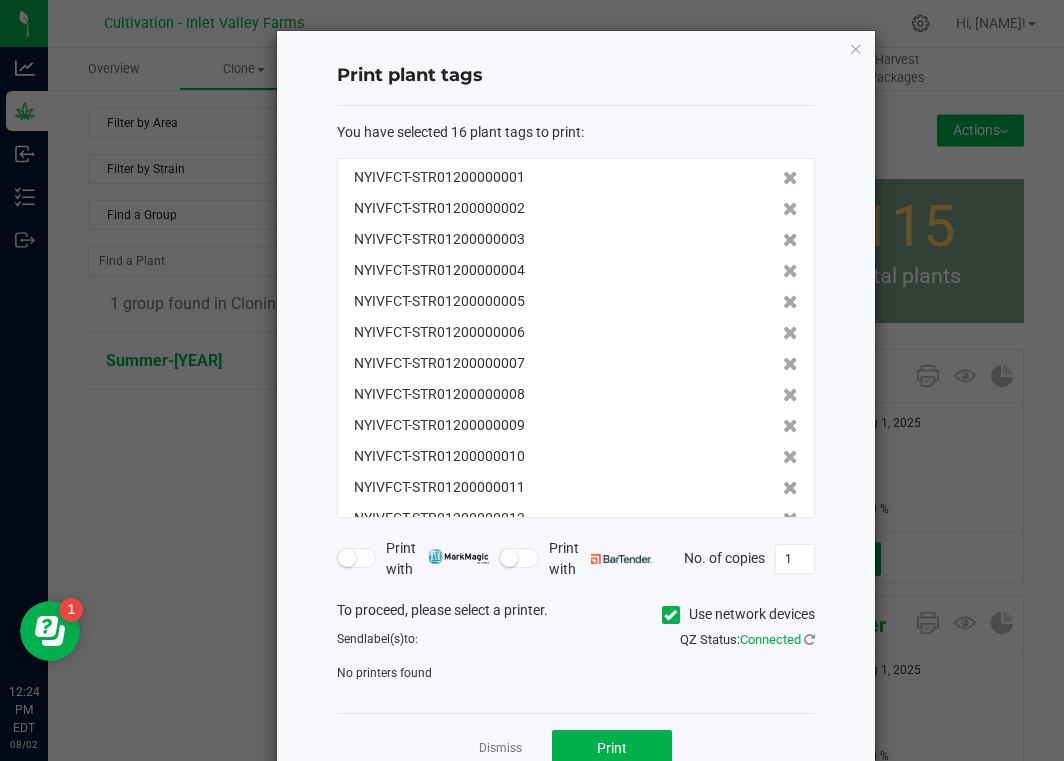 scroll, scrollTop: 0, scrollLeft: 0, axis: both 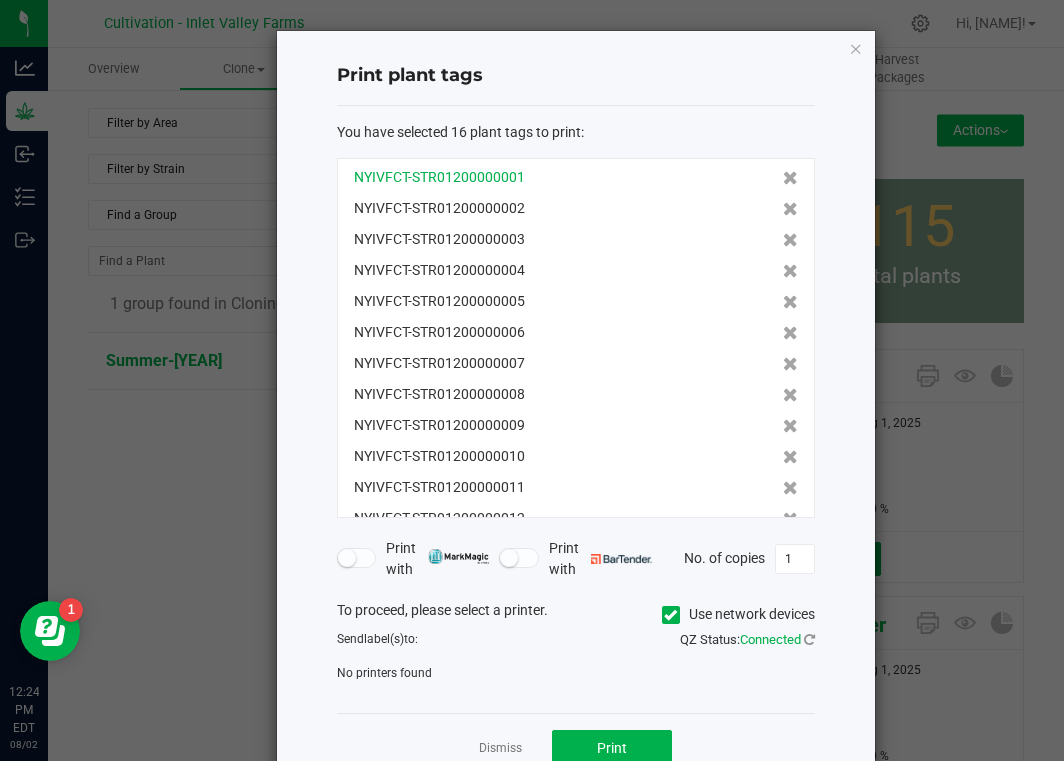 click on "NYIVFCT-STR01200000001" 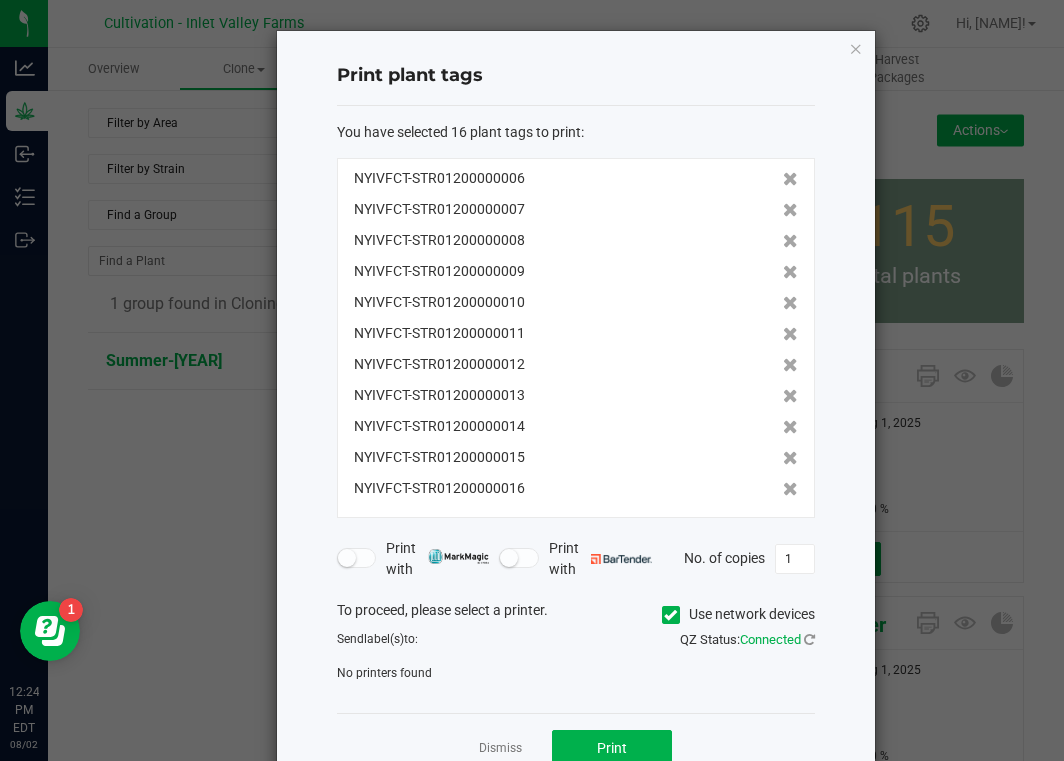 scroll, scrollTop: 154, scrollLeft: 0, axis: vertical 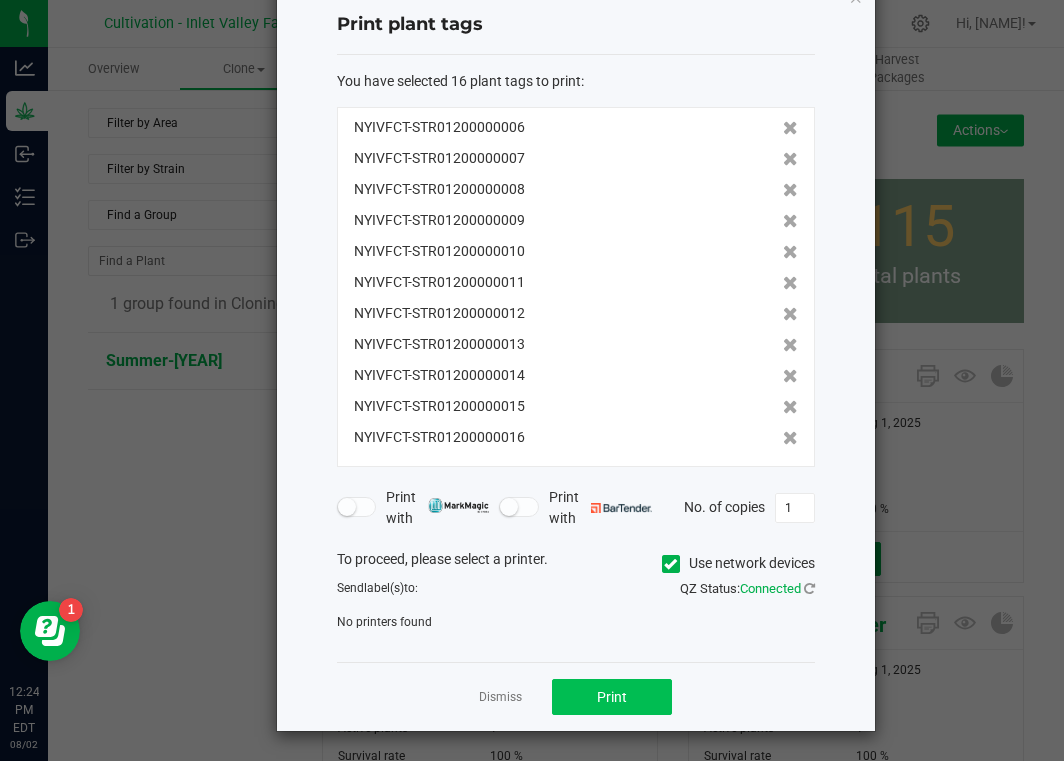 click on "Print" 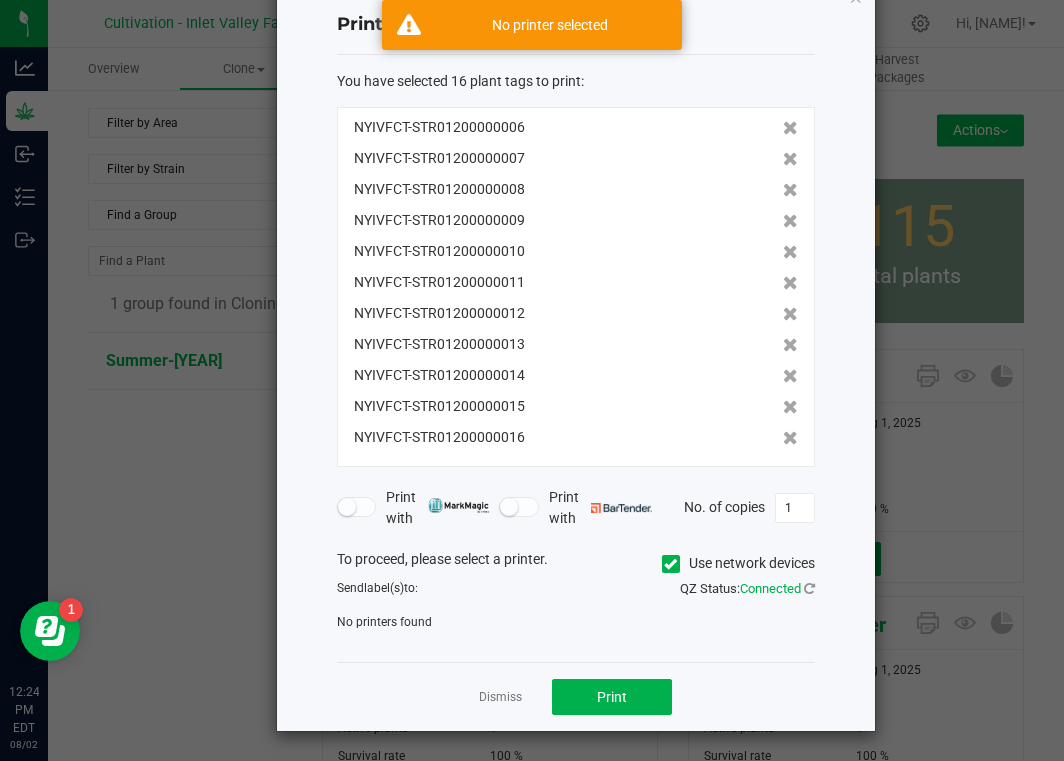 click on "You have selected 16 plant tags to print  :   NYIVFCT-STR01200000001   NYIVFCT-STR01200000002   NYIVFCT-STR01200000003   NYIVFCT-STR01200000004   NYIVFCT-STR01200000005   NYIVFCT-STR01200000006   NYIVFCT-STR01200000007   NYIVFCT-STR01200000008   NYIVFCT-STR01200000009   NYIVFCT-STR01200000010   NYIVFCT-STR01200000011   NYIVFCT-STR01200000012   NYIVFCT-STR01200000013   NYIVFCT-STR01200000014   NYIVFCT-STR01200000015   NYIVFCT-STR01200000016   Print with   Print with   No. of copies  1  To proceed, please select a printer.   Use network devices  Send  label(s)  to:  QZ Status:   Connected   No printers found" 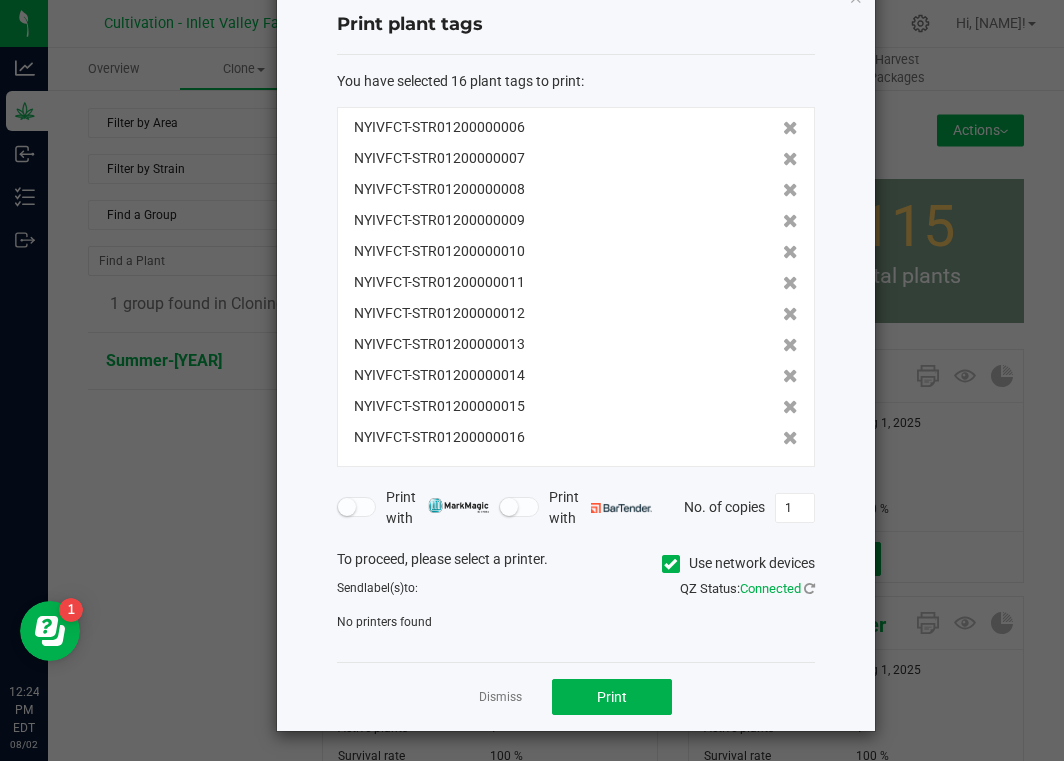 click on "Send  label(s)  to:" 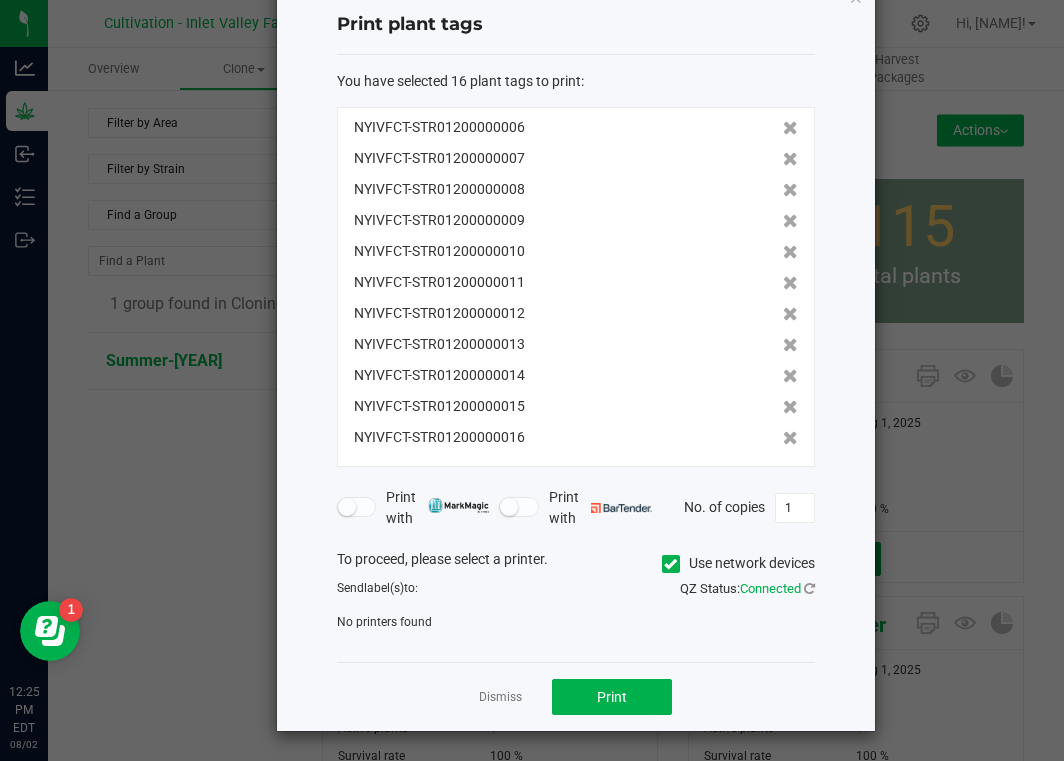 click on "Send  label(s)  to:" 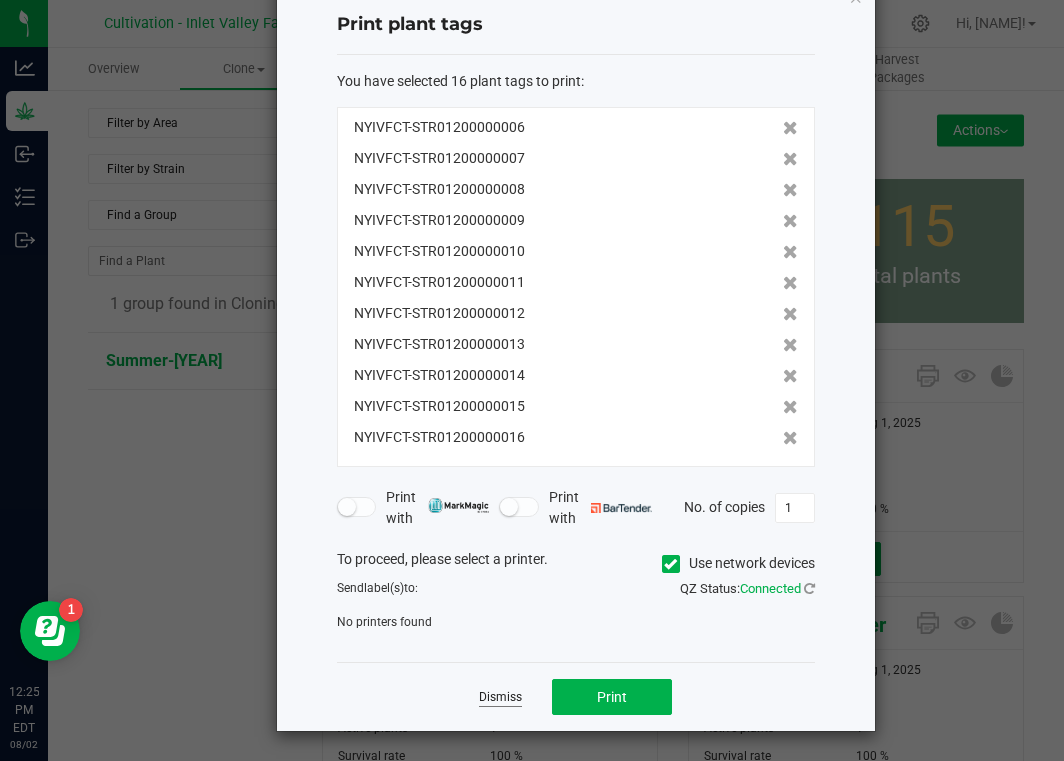 click on "Dismiss" 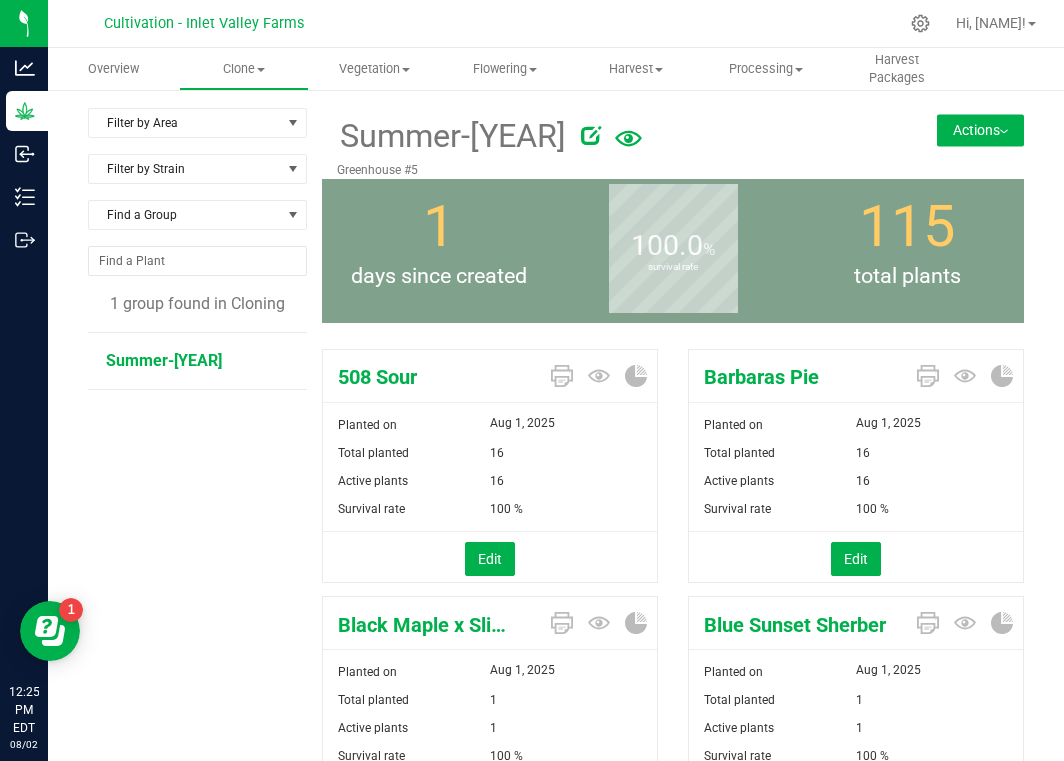 click on "Filter by Area Filter by Area All Greenhouse #5
Filter by Strain
Find a Group
1
group
found in Cloning
Summer-[YEAR]" at bounding box center (205, 5565) 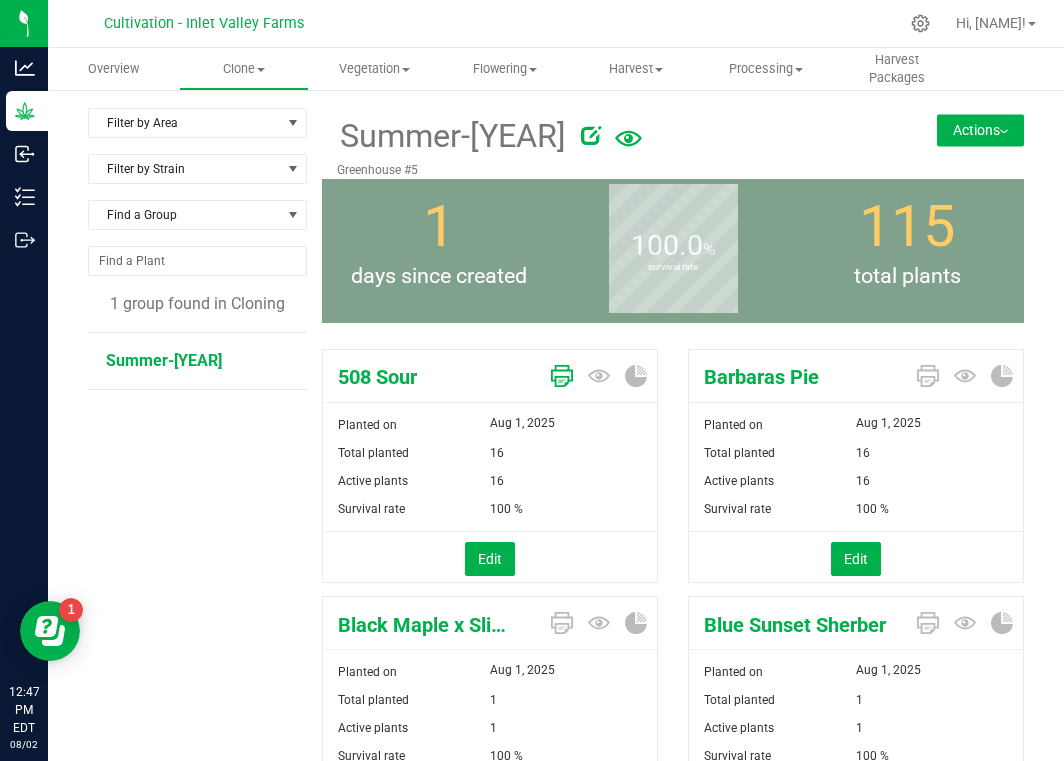 click 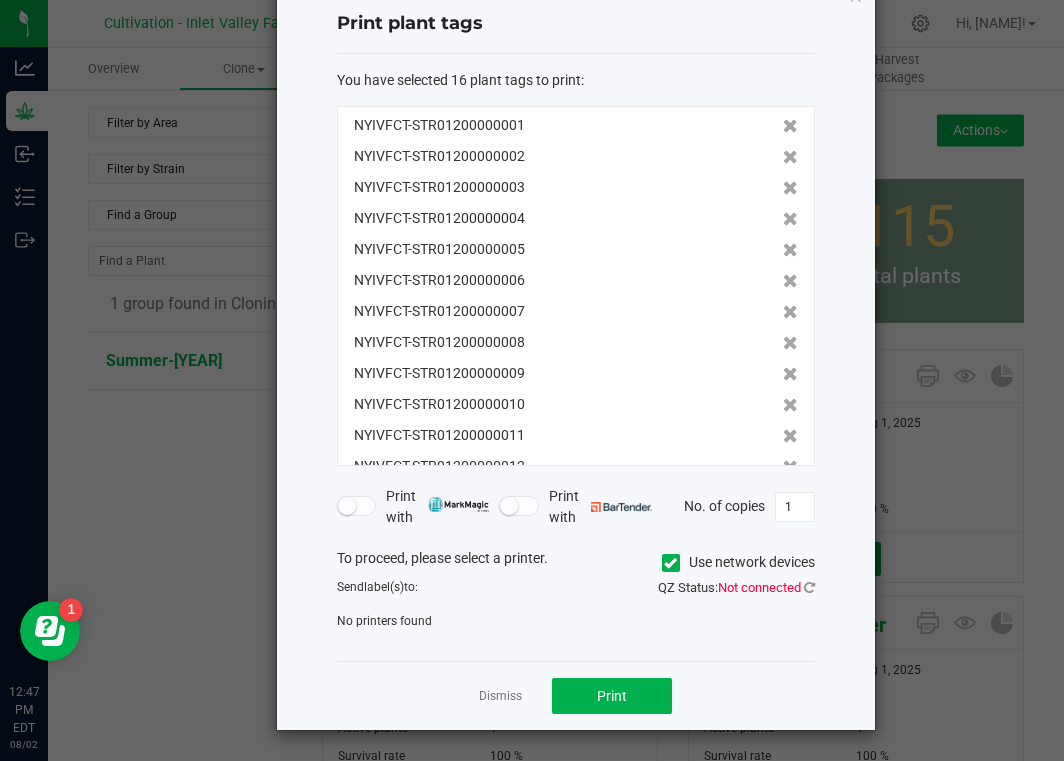 scroll, scrollTop: 51, scrollLeft: 0, axis: vertical 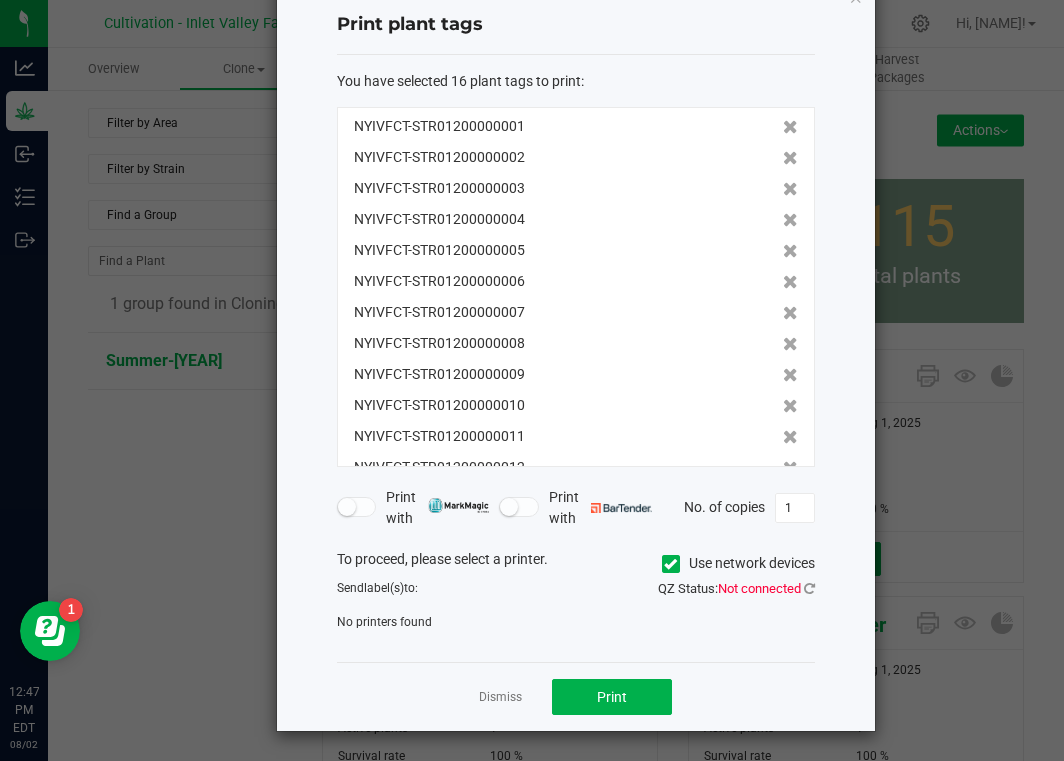 click on "You have selected 16 plant tags to print  :   NYIVFCT-STR01200000001   NYIVFCT-STR01200000002   NYIVFCT-STR01200000003   NYIVFCT-STR01200000004   NYIVFCT-STR01200000005   NYIVFCT-STR01200000006   NYIVFCT-STR01200000007   NYIVFCT-STR01200000008   NYIVFCT-STR01200000009   NYIVFCT-STR01200000010   NYIVFCT-STR01200000011   NYIVFCT-STR01200000012   NYIVFCT-STR01200000013   NYIVFCT-STR01200000014   NYIVFCT-STR01200000015   NYIVFCT-STR01200000016   Print with   Print with   No. of copies  1  To proceed, please select a printer.   Use network devices  Send  label(s)  to:  QZ Status:   Not connected   No printers found" 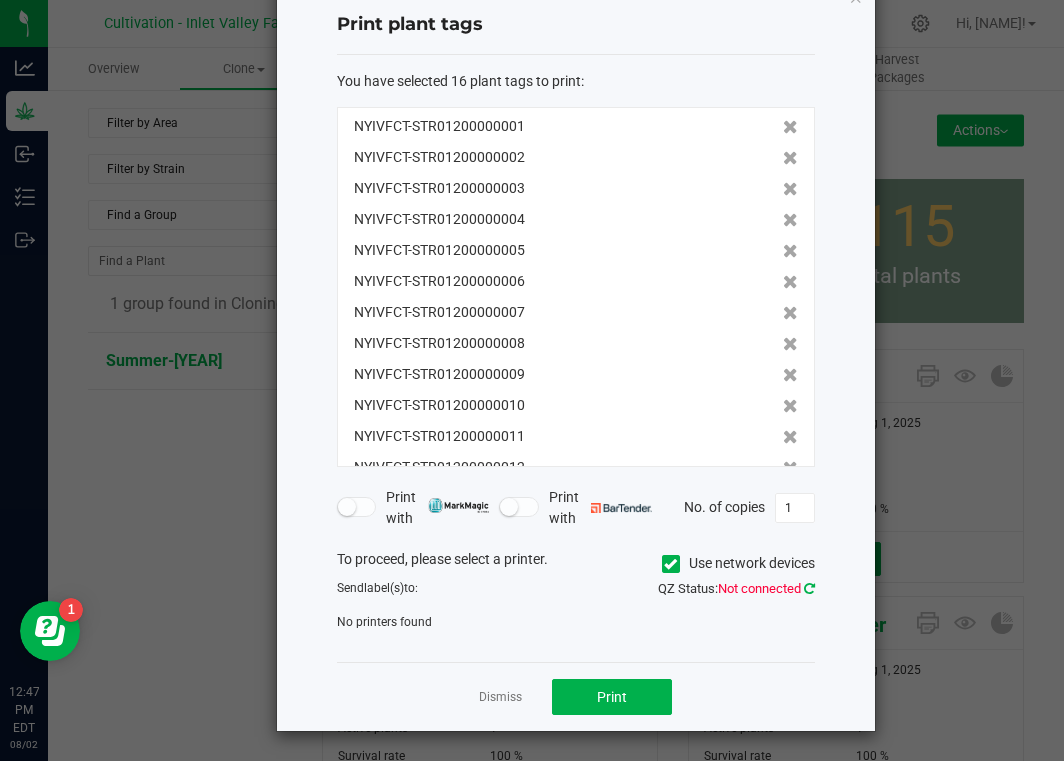 click 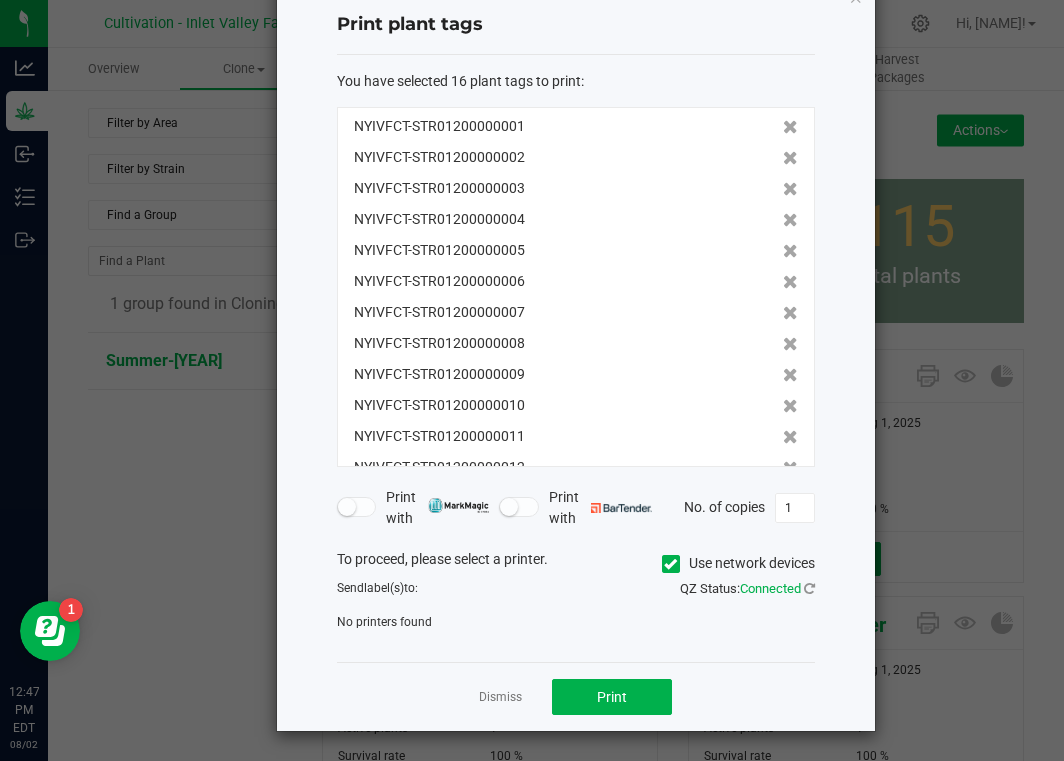 scroll, scrollTop: 0, scrollLeft: 0, axis: both 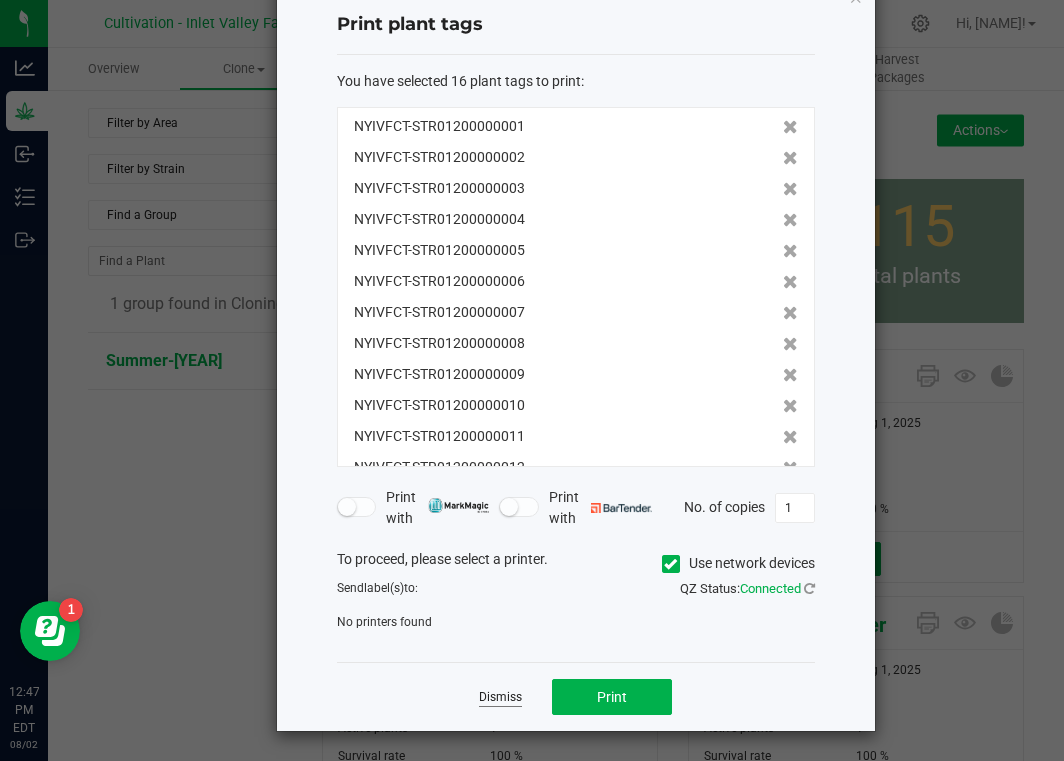 click on "Dismiss" 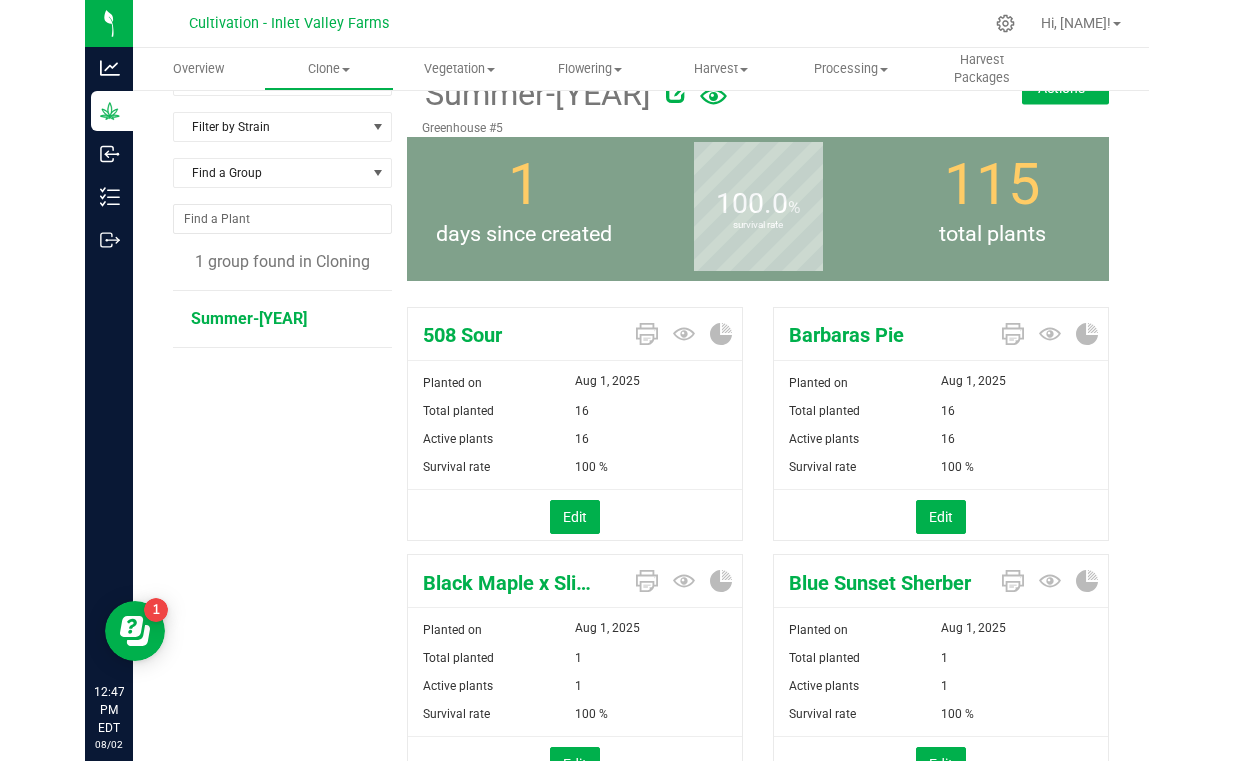 scroll, scrollTop: 31, scrollLeft: 0, axis: vertical 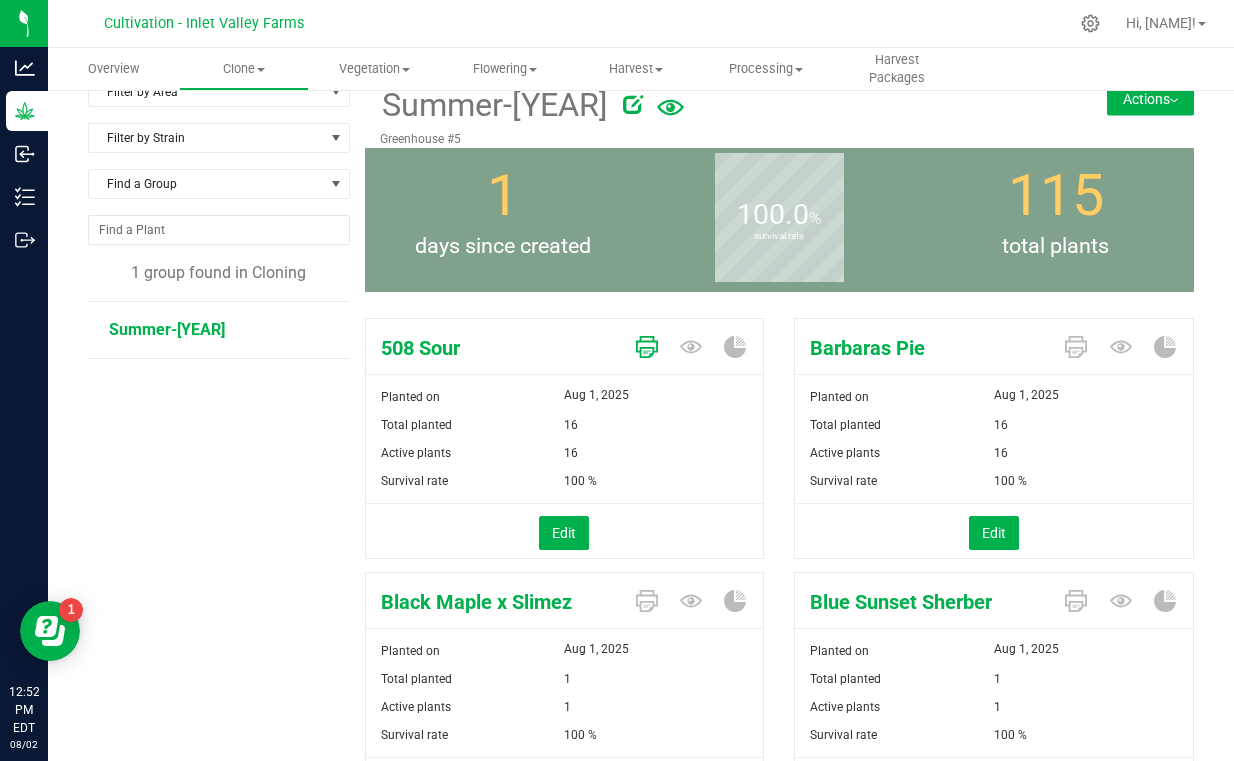 click 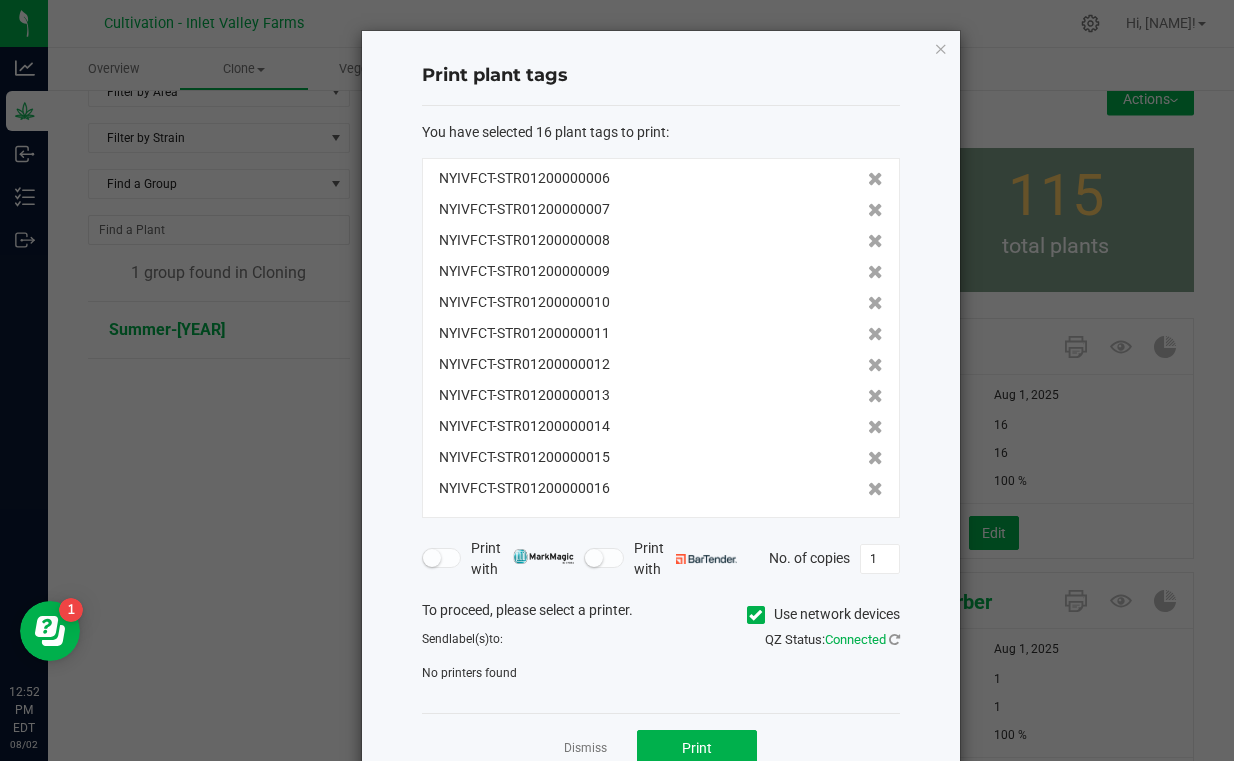 scroll, scrollTop: 154, scrollLeft: 0, axis: vertical 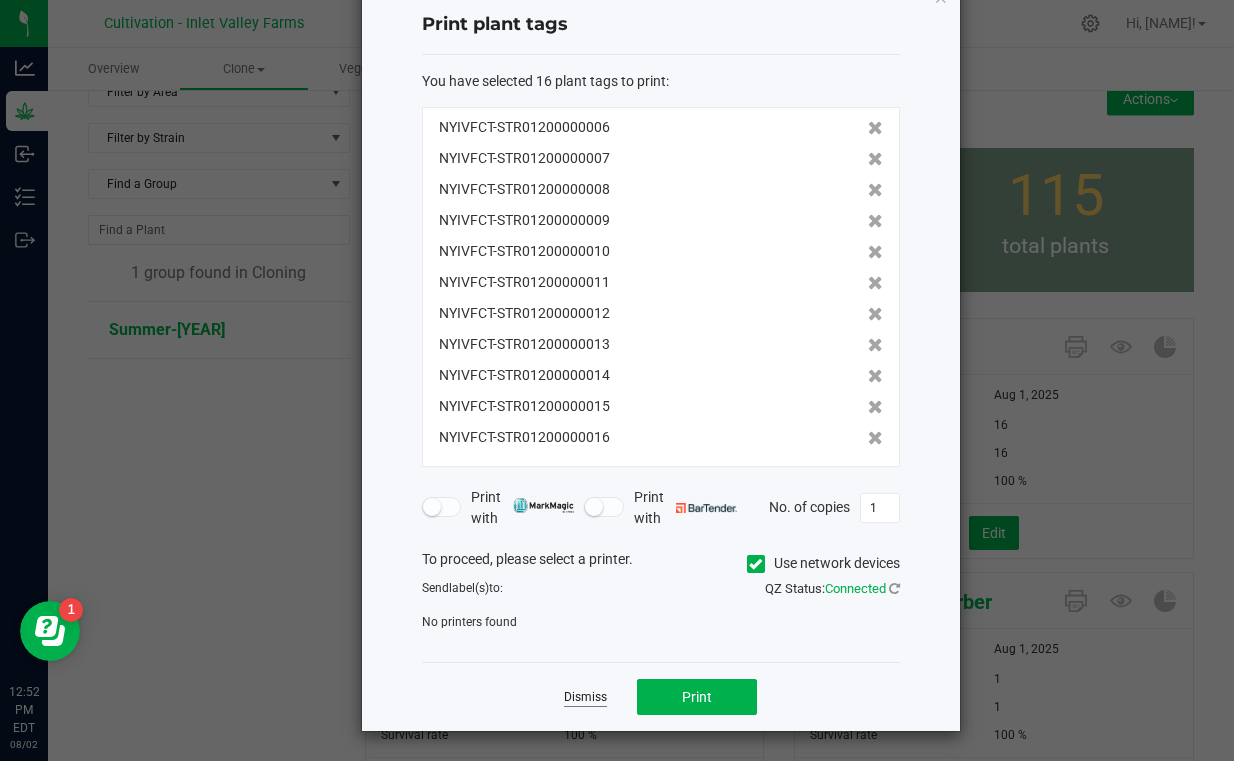 click on "Dismiss" 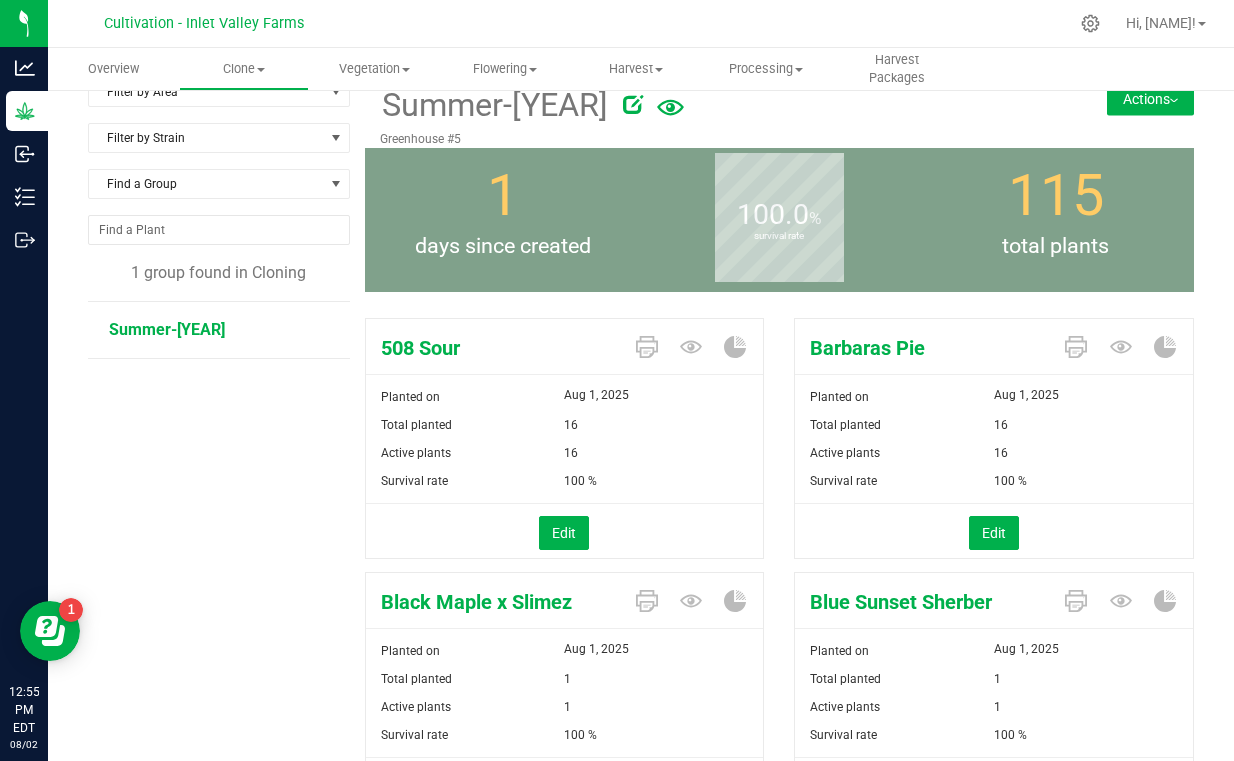 click on "Clone
Create plants
Cloning groups
Cloning plants
Apply to plants" at bounding box center [244, 69] 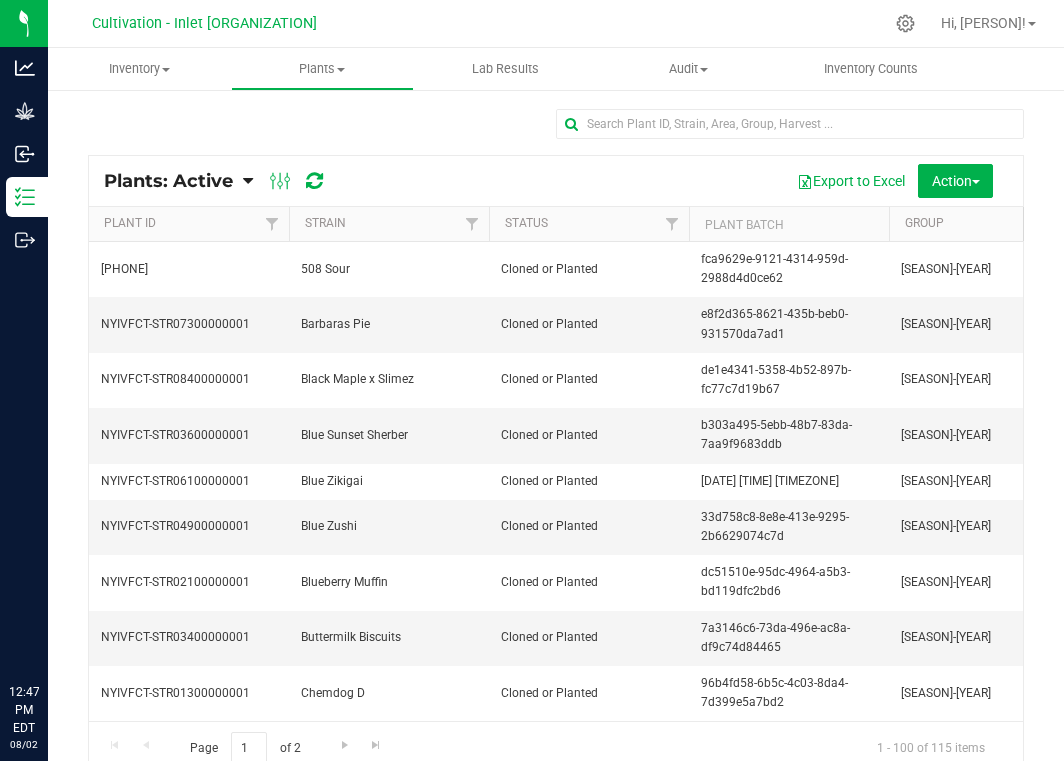 scroll, scrollTop: 0, scrollLeft: 0, axis: both 